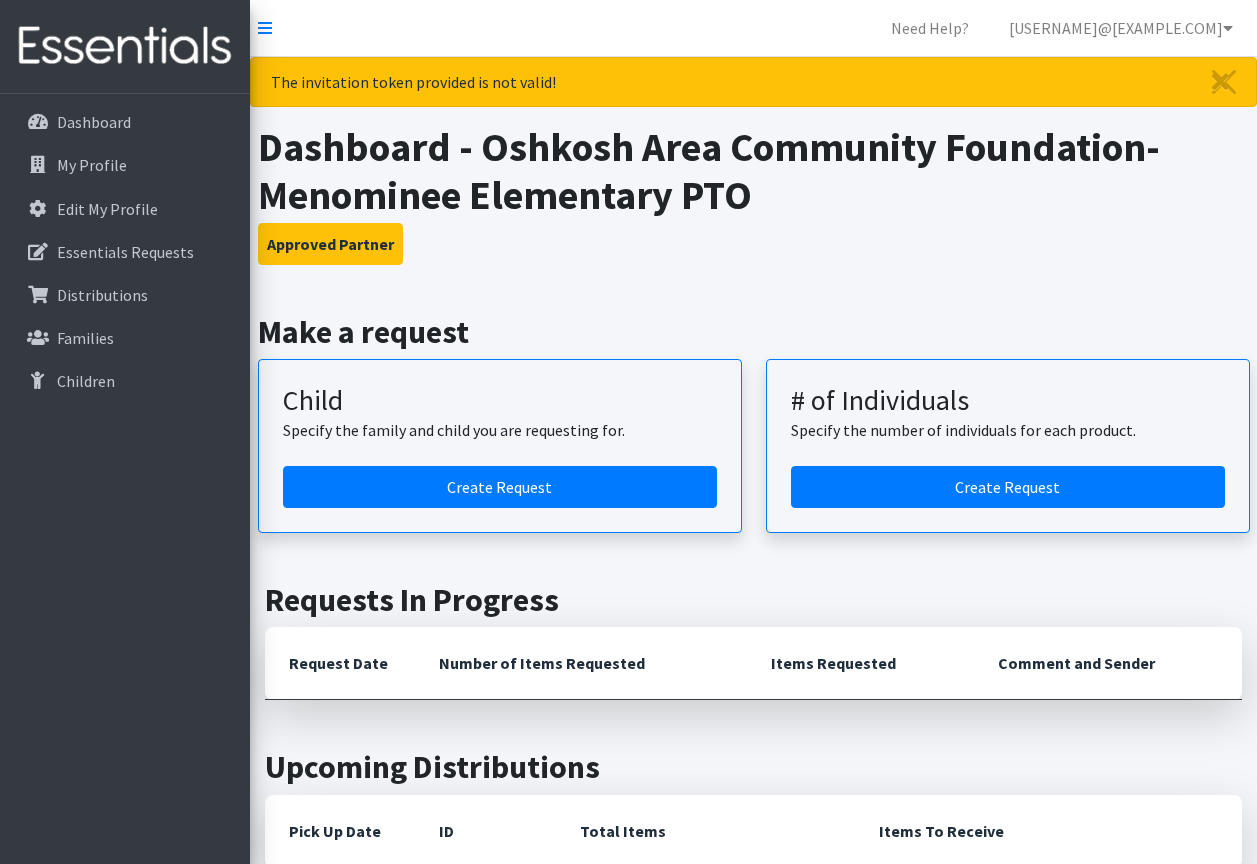 scroll, scrollTop: 0, scrollLeft: 0, axis: both 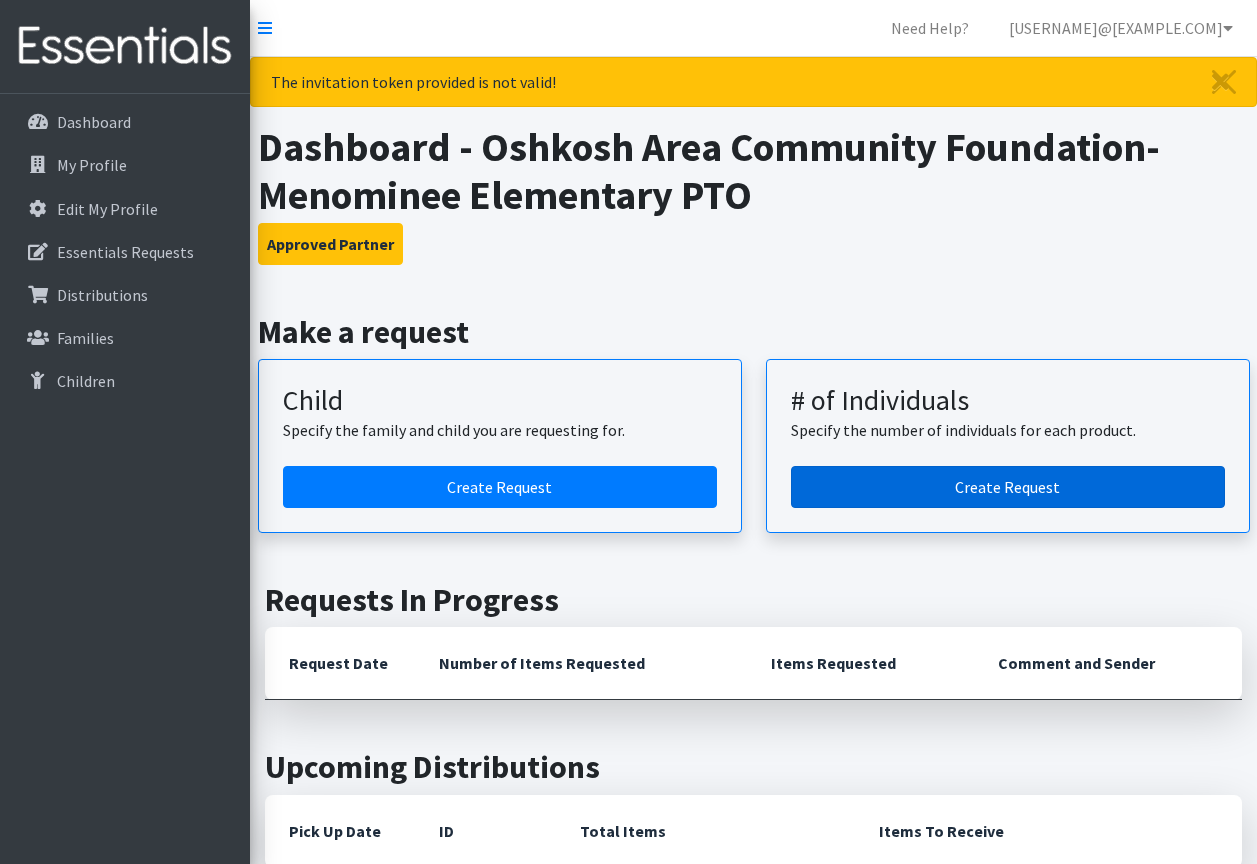 click on "Create Request" at bounding box center (1008, 487) 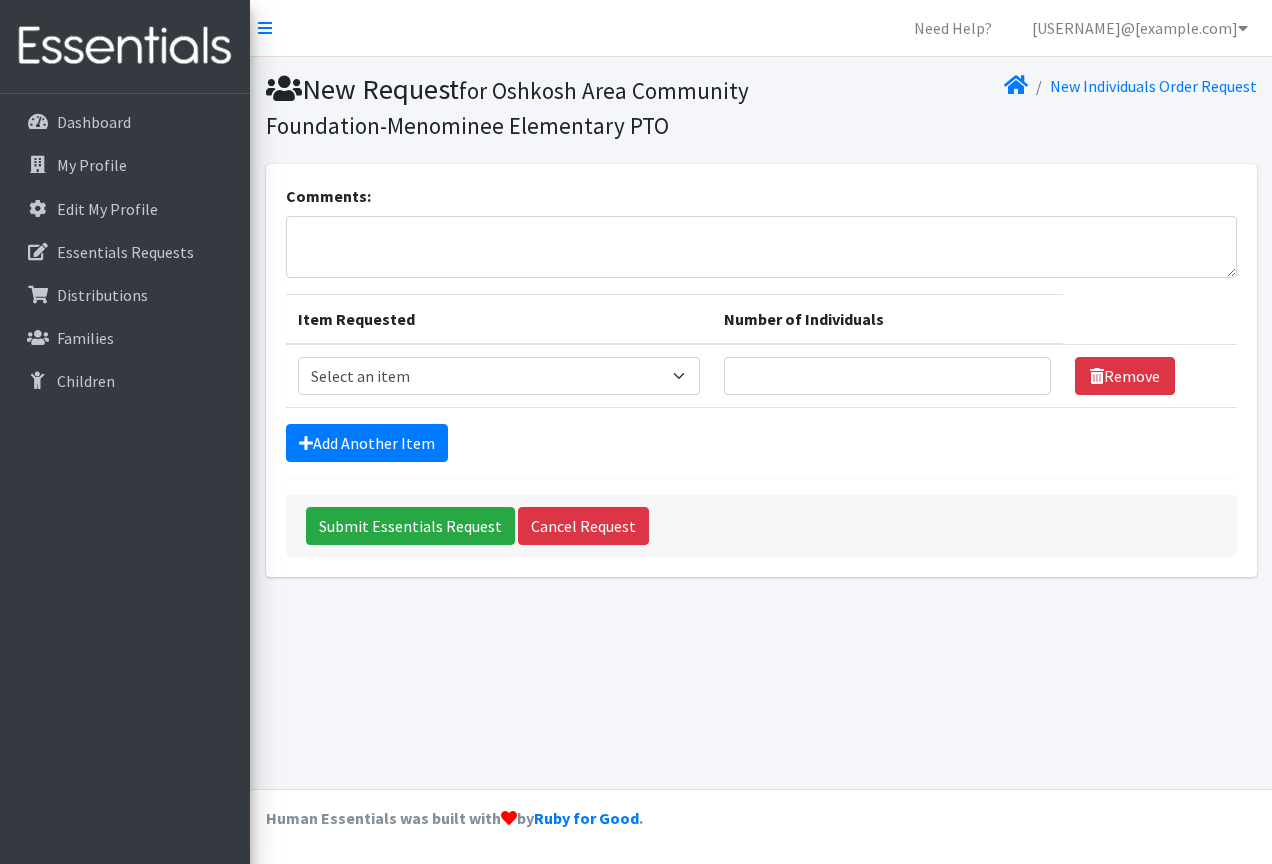 scroll, scrollTop: 0, scrollLeft: 0, axis: both 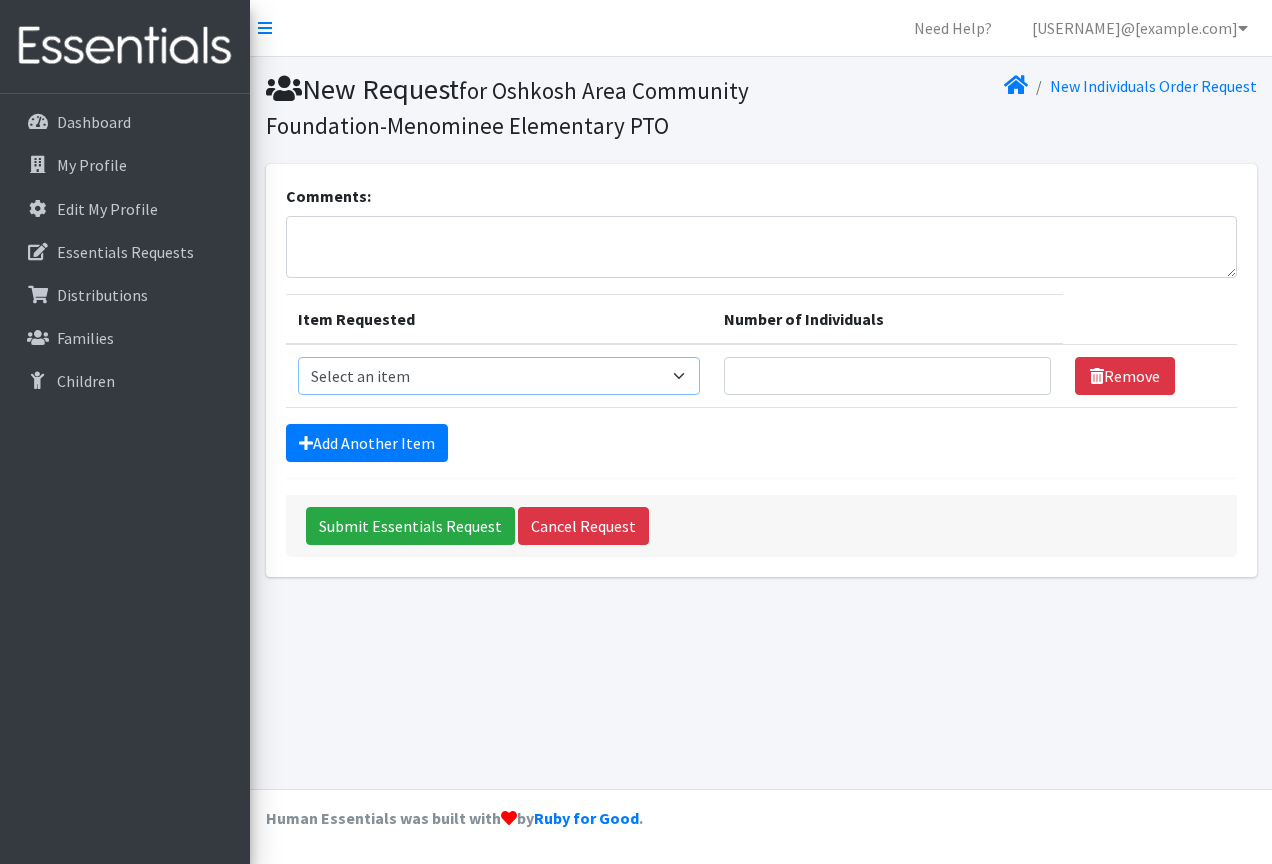 click on "Select an item
(Newborn)
(Preemie)
(Size 1)
(Size 2)
(Size 3)
(Size 4)
(Size 5)
(Size 6)
Adult Briefs (Medium/Large)
Adult Briefs (Small/Medium)
Adult Briefs (XXL)
Adult Briefs Men Large
Adult Briefs Men Small/Medium
Adult Briefs Men X-Large
Adult Briefs Women Large
Adult Briefs Women Medium
Adult Briefs Women Small/Medium
Adult Briefs Women X-Large
CHUX Bed Pads (Disposable)
Cloth Swim Diaper Large
Cloth Swim Diaper Medium
Cloth Swim Diaper One Size (12-35lb)
Cloth Swim Diaper Small
Cloth Swim Diaper XLarge
Cloth Trainer Kit 2T
Cloth Trainer Kit 3T
Cloth Trainer Kit 4T
Cloth Trainer Kit 5T
Disposable Inserts
Emergency Kit of 6 Cloth Diapers
Goodnights L/XL
Goodnights Large
Goodnights S/M
Goodnights Xlarge
Liners (Incontinence)
Liners (Menstrual)
Male Guards
Newborn Cloth Kit-7-12lb.
One Size Cloth Kit 12-35lb.
Pads (Menstrual)
Poise (Size 3)
Poise (Size 4)
Poise (Size 5)
Poise (Size 6)
Poise (Size 8)
Pull-Ups (2T-3T)" at bounding box center (499, 376) 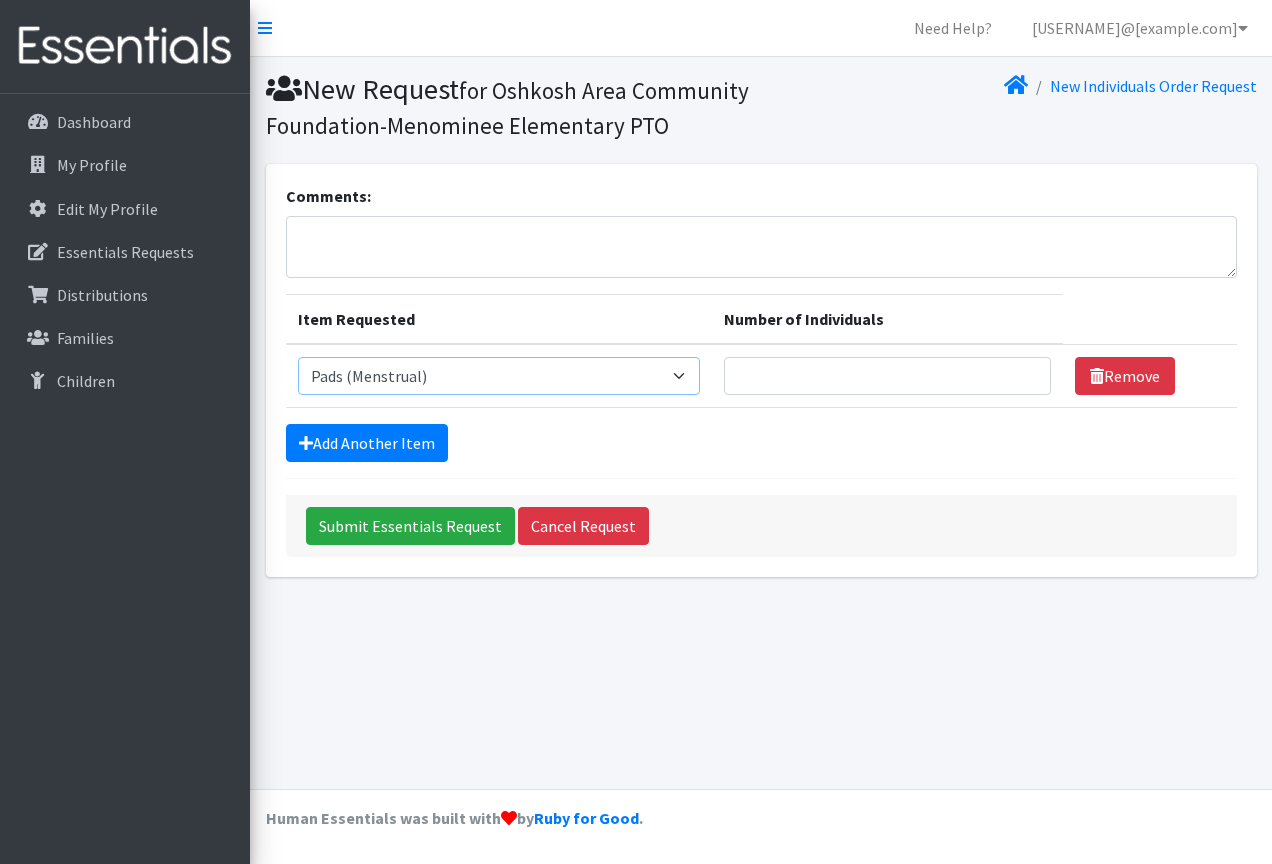 click on "Select an item
(Newborn)
(Preemie)
(Size 1)
(Size 2)
(Size 3)
(Size 4)
(Size 5)
(Size 6)
Adult Briefs (Medium/Large)
Adult Briefs (Small/Medium)
Adult Briefs (XXL)
Adult Briefs Men Large
Adult Briefs Men Small/Medium
Adult Briefs Men X-Large
Adult Briefs Women Large
Adult Briefs Women Medium
Adult Briefs Women Small/Medium
Adult Briefs Women X-Large
CHUX Bed Pads (Disposable)
Cloth Swim Diaper Large
Cloth Swim Diaper Medium
Cloth Swim Diaper One Size (12-35lb)
Cloth Swim Diaper Small
Cloth Swim Diaper XLarge
Cloth Trainer Kit 2T
Cloth Trainer Kit 3T
Cloth Trainer Kit 4T
Cloth Trainer Kit 5T
Disposable Inserts
Emergency Kit of 6 Cloth Diapers
Goodnights L/XL
Goodnights Large
Goodnights S/M
Goodnights Xlarge
Liners (Incontinence)
Liners (Menstrual)
Male Guards
Newborn Cloth Kit-7-12lb.
One Size Cloth Kit 12-35lb.
Pads (Menstrual)
Poise (Size 3)
Poise (Size 4)
Poise (Size 5)
Poise (Size 6)
Poise (Size 8)
Pull-Ups (2T-3T)" at bounding box center (499, 376) 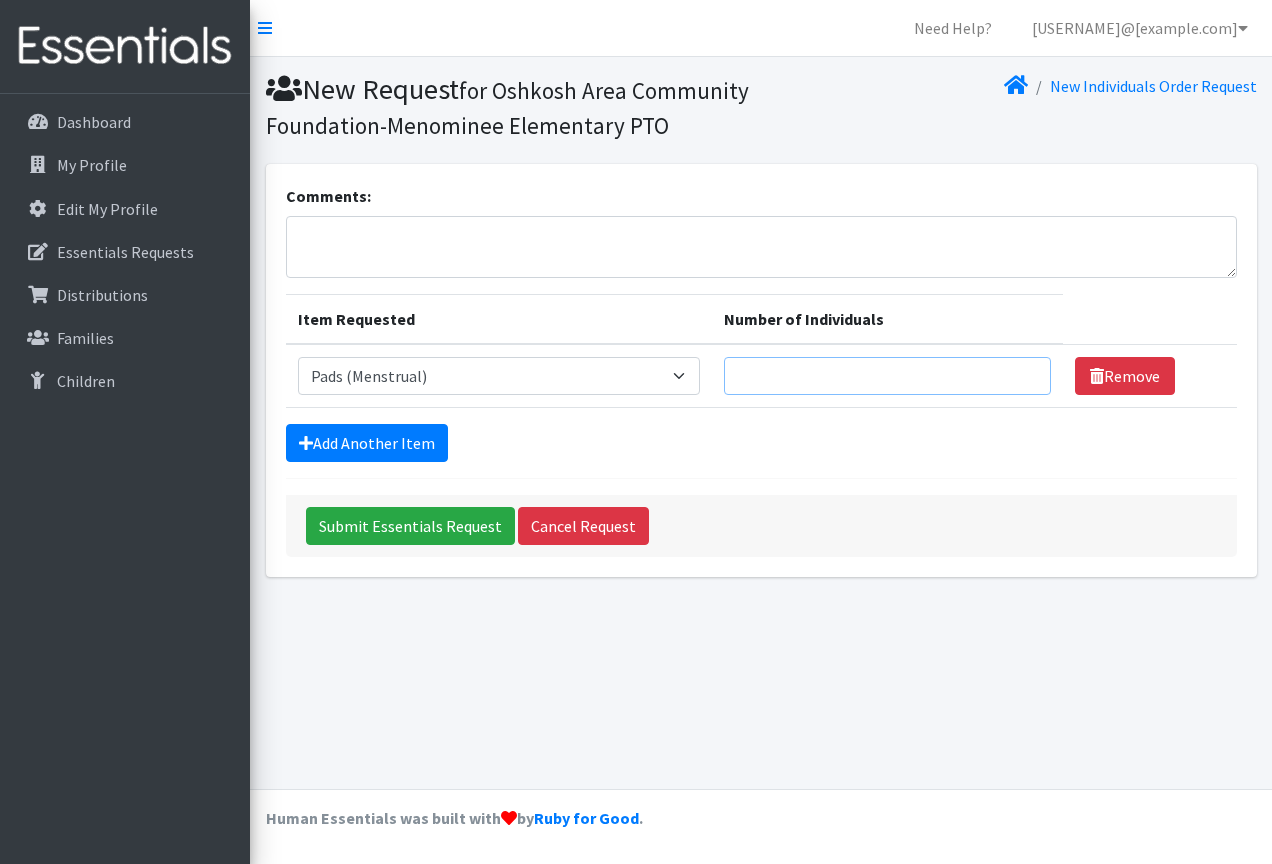 click on "Number of Individuals" at bounding box center (887, 376) 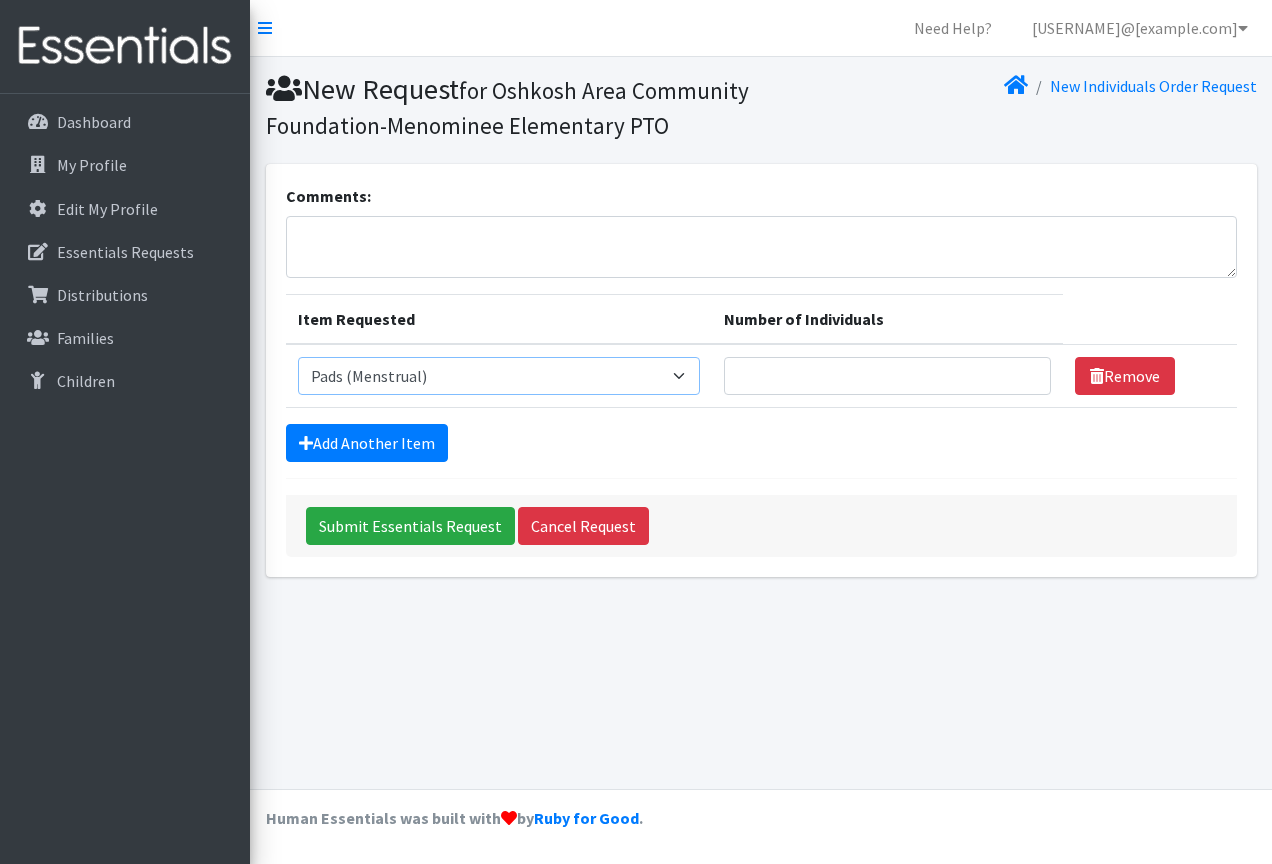 click on "Select an item
(Newborn)
(Preemie)
(Size 1)
(Size 2)
(Size 3)
(Size 4)
(Size 5)
(Size 6)
Adult Briefs (Medium/Large)
Adult Briefs (Small/Medium)
Adult Briefs (XXL)
Adult Briefs Men Large
Adult Briefs Men Small/Medium
Adult Briefs Men X-Large
Adult Briefs Women Large
Adult Briefs Women Medium
Adult Briefs Women Small/Medium
Adult Briefs Women X-Large
CHUX Bed Pads (Disposable)
Cloth Swim Diaper Large
Cloth Swim Diaper Medium
Cloth Swim Diaper One Size (12-35lb)
Cloth Swim Diaper Small
Cloth Swim Diaper XLarge
Cloth Trainer Kit 2T
Cloth Trainer Kit 3T
Cloth Trainer Kit 4T
Cloth Trainer Kit 5T
Disposable Inserts
Emergency Kit of 6 Cloth Diapers
Goodnights L/XL
Goodnights Large
Goodnights S/M
Goodnights Xlarge
Liners (Incontinence)
Liners (Menstrual)
Male Guards
Newborn Cloth Kit-7-12lb.
One Size Cloth Kit 12-35lb.
Pads (Menstrual)
Poise (Size 3)
Poise (Size 4)
Poise (Size 5)
Poise (Size 6)
Poise (Size 8)
Pull-Ups (2T-3T)" at bounding box center [499, 376] 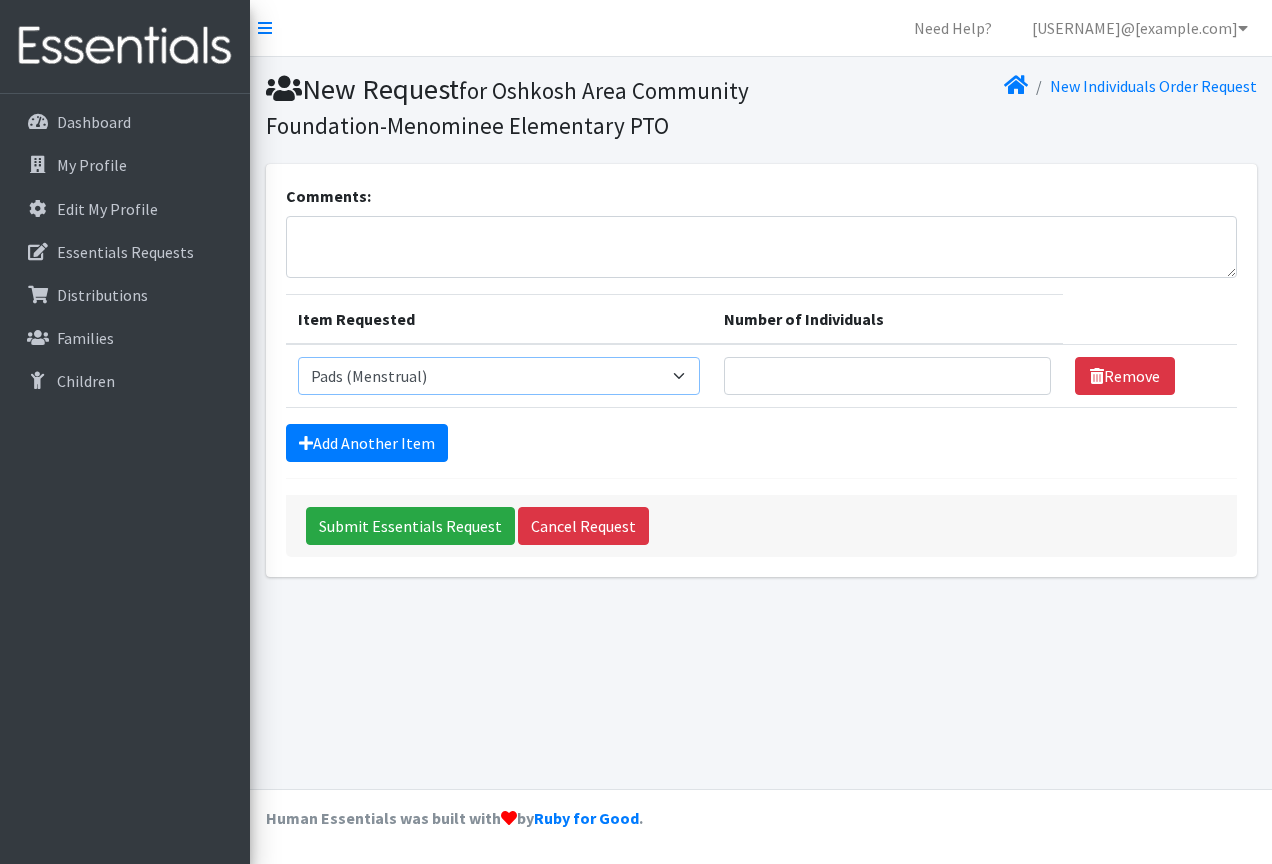 click on "Select an item
(Newborn)
(Preemie)
(Size 1)
(Size 2)
(Size 3)
(Size 4)
(Size 5)
(Size 6)
Adult Briefs (Medium/Large)
Adult Briefs (Small/Medium)
Adult Briefs (XXL)
Adult Briefs Men Large
Adult Briefs Men Small/Medium
Adult Briefs Men X-Large
Adult Briefs Women Large
Adult Briefs Women Medium
Adult Briefs Women Small/Medium
Adult Briefs Women X-Large
CHUX Bed Pads (Disposable)
Cloth Swim Diaper Large
Cloth Swim Diaper Medium
Cloth Swim Diaper One Size (12-35lb)
Cloth Swim Diaper Small
Cloth Swim Diaper XLarge
Cloth Trainer Kit 2T
Cloth Trainer Kit 3T
Cloth Trainer Kit 4T
Cloth Trainer Kit 5T
Disposable Inserts
Emergency Kit of 6 Cloth Diapers
Goodnights L/XL
Goodnights Large
Goodnights S/M
Goodnights Xlarge
Liners (Incontinence)
Liners (Menstrual)
Male Guards
Newborn Cloth Kit-7-12lb.
One Size Cloth Kit 12-35lb.
Pads (Menstrual)
Poise (Size 3)
Poise (Size 4)
Poise (Size 5)
Poise (Size 6)
Poise (Size 8)
Pull-Ups (2T-3T)" at bounding box center [499, 376] 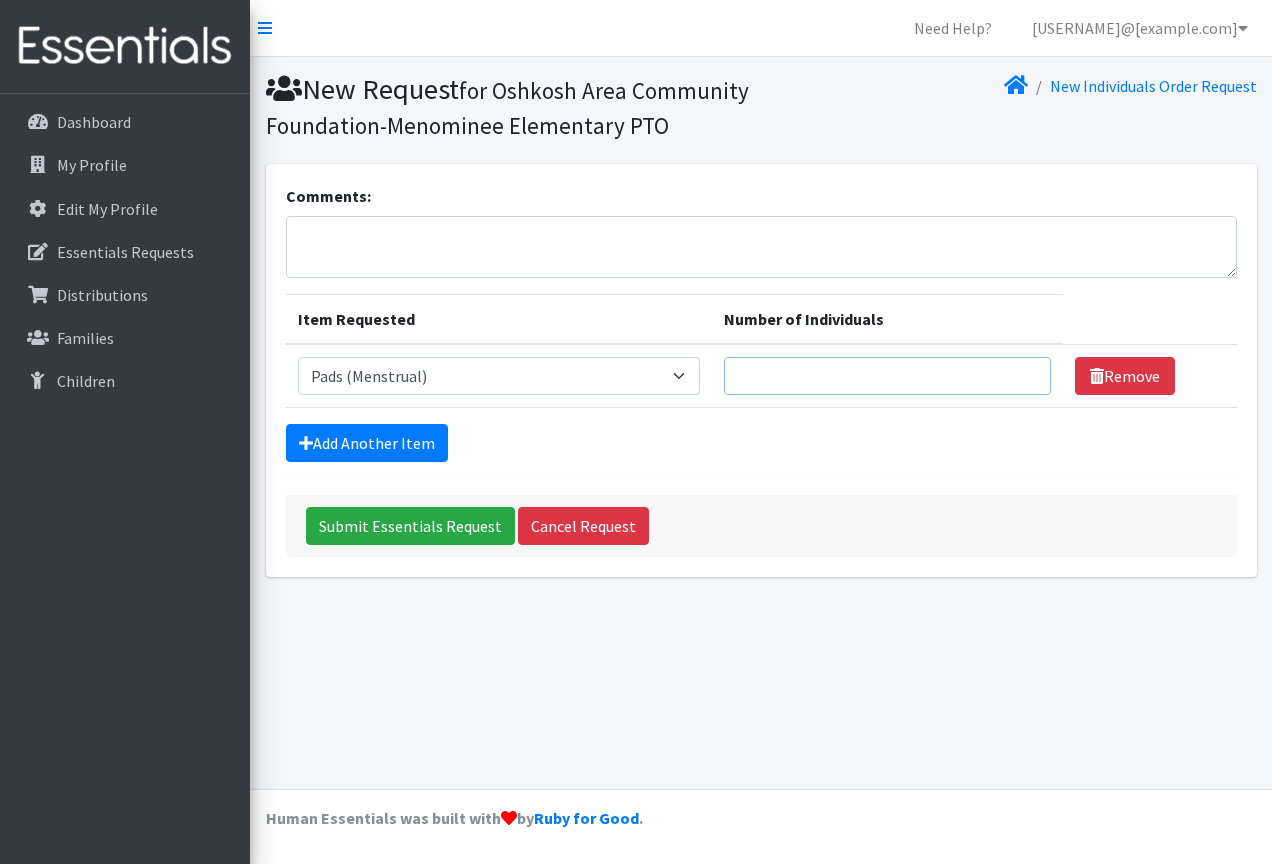 click on "Number of Individuals" at bounding box center (887, 376) 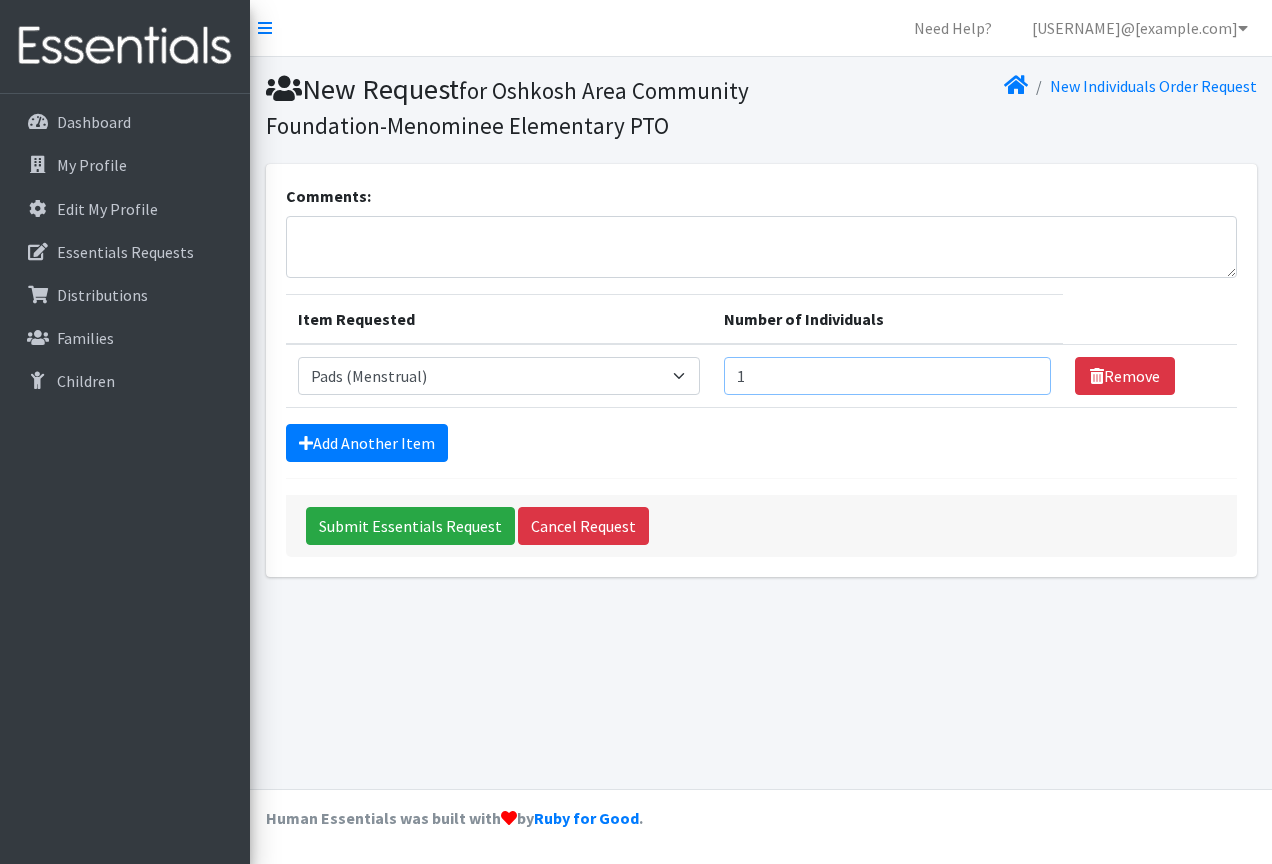 click on "1" at bounding box center (887, 376) 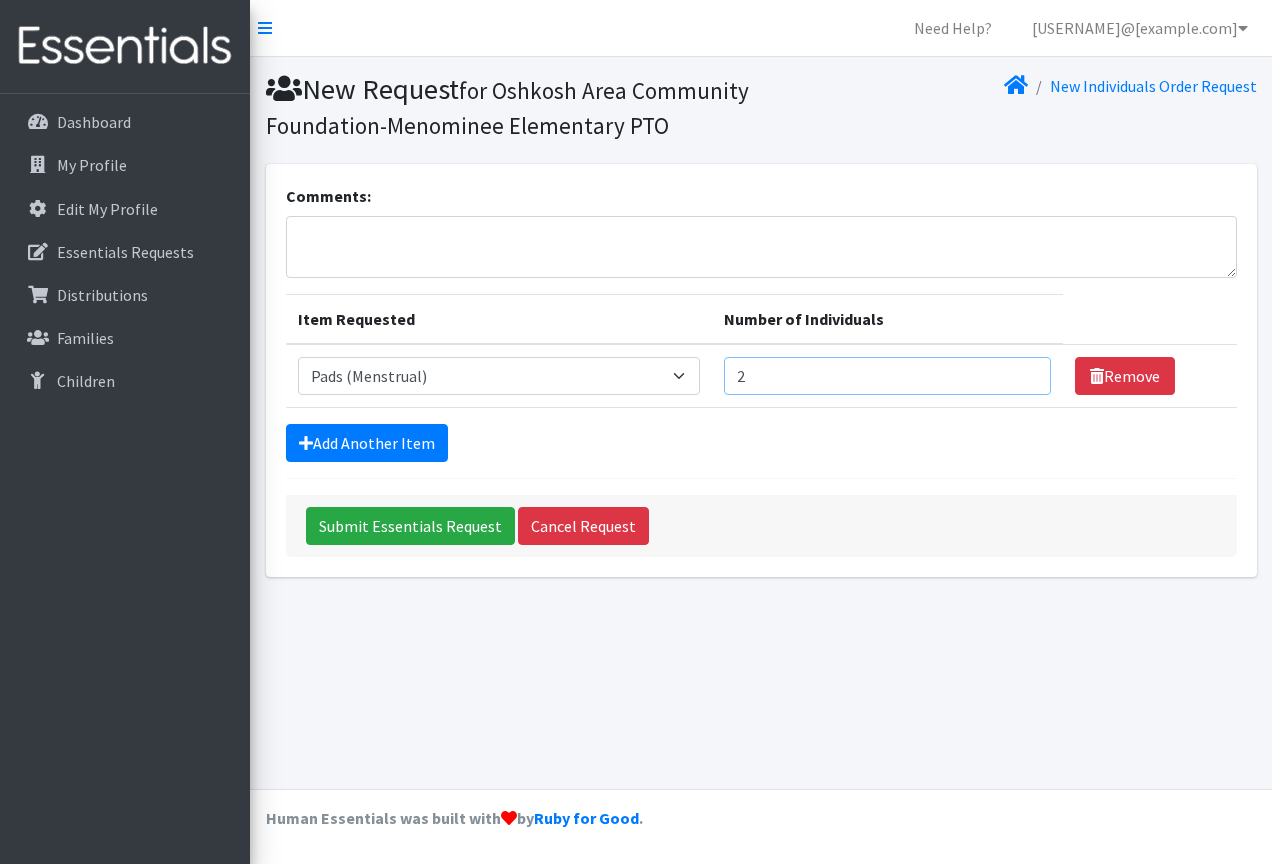 click on "2" at bounding box center [887, 376] 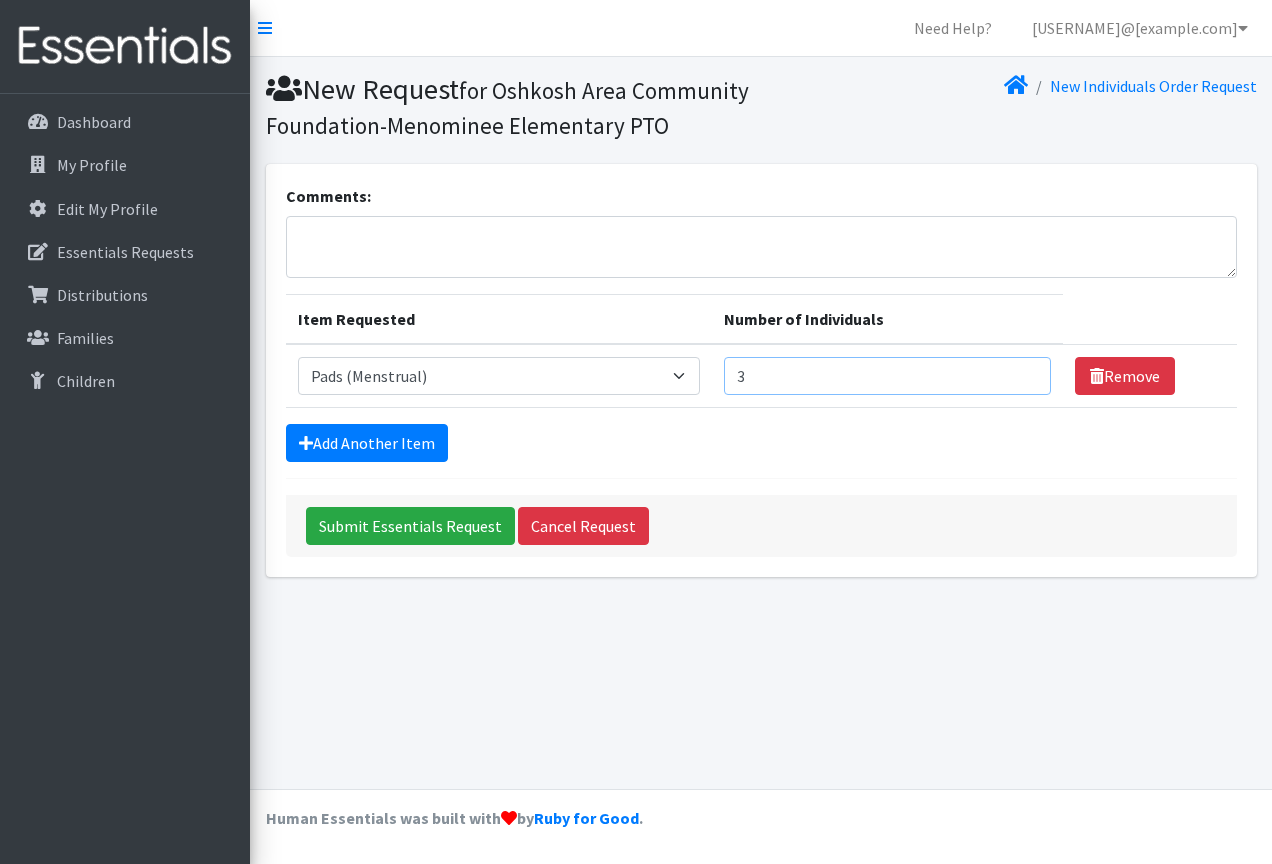 click on "3" at bounding box center [887, 376] 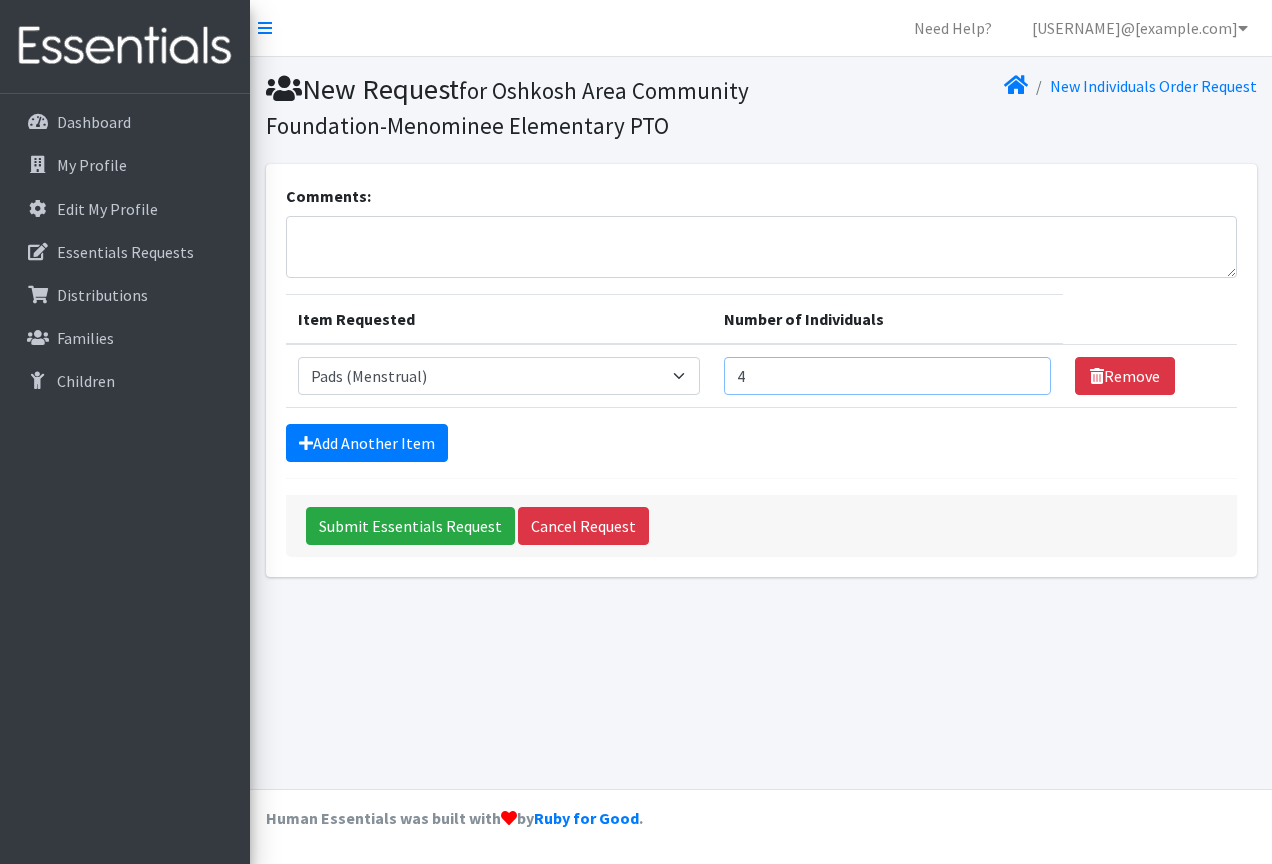 click on "4" at bounding box center [887, 376] 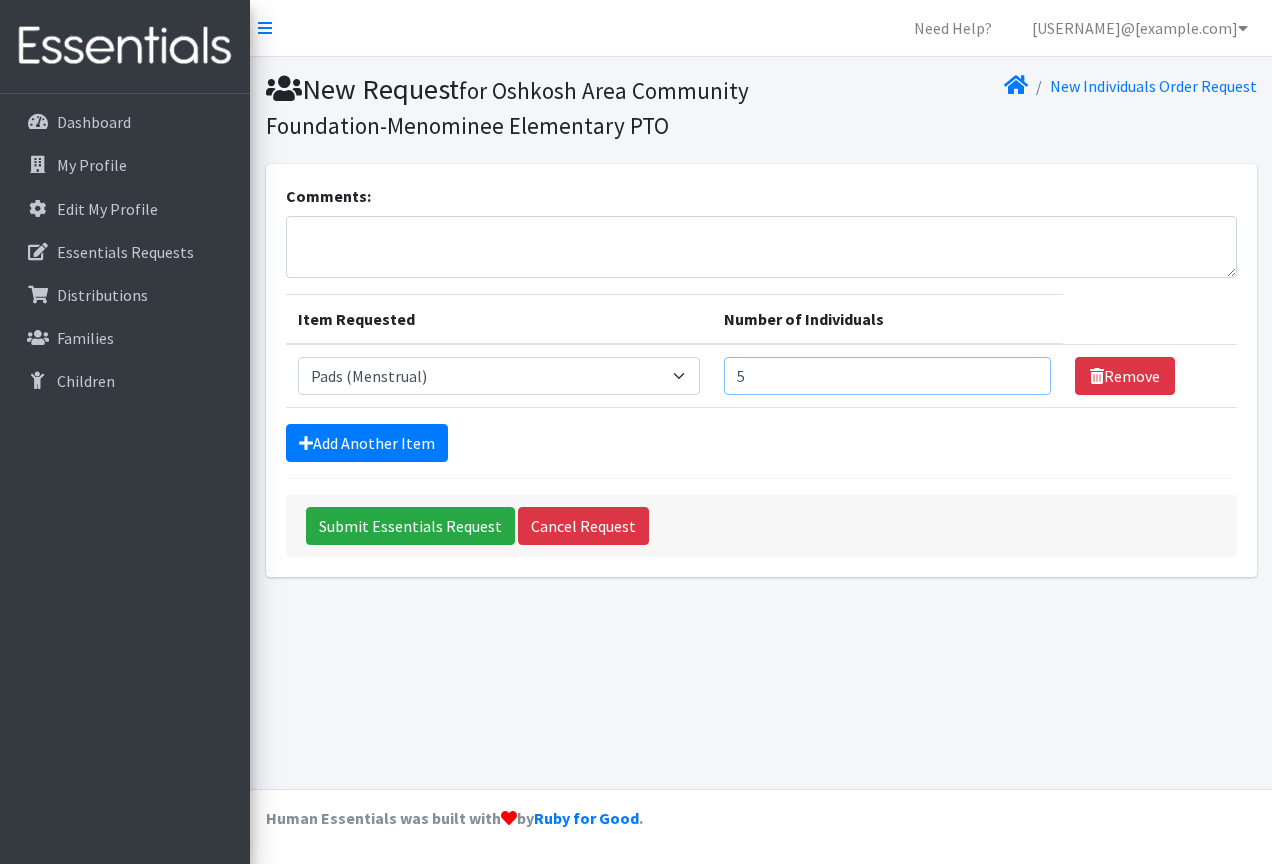 click on "5" at bounding box center (887, 376) 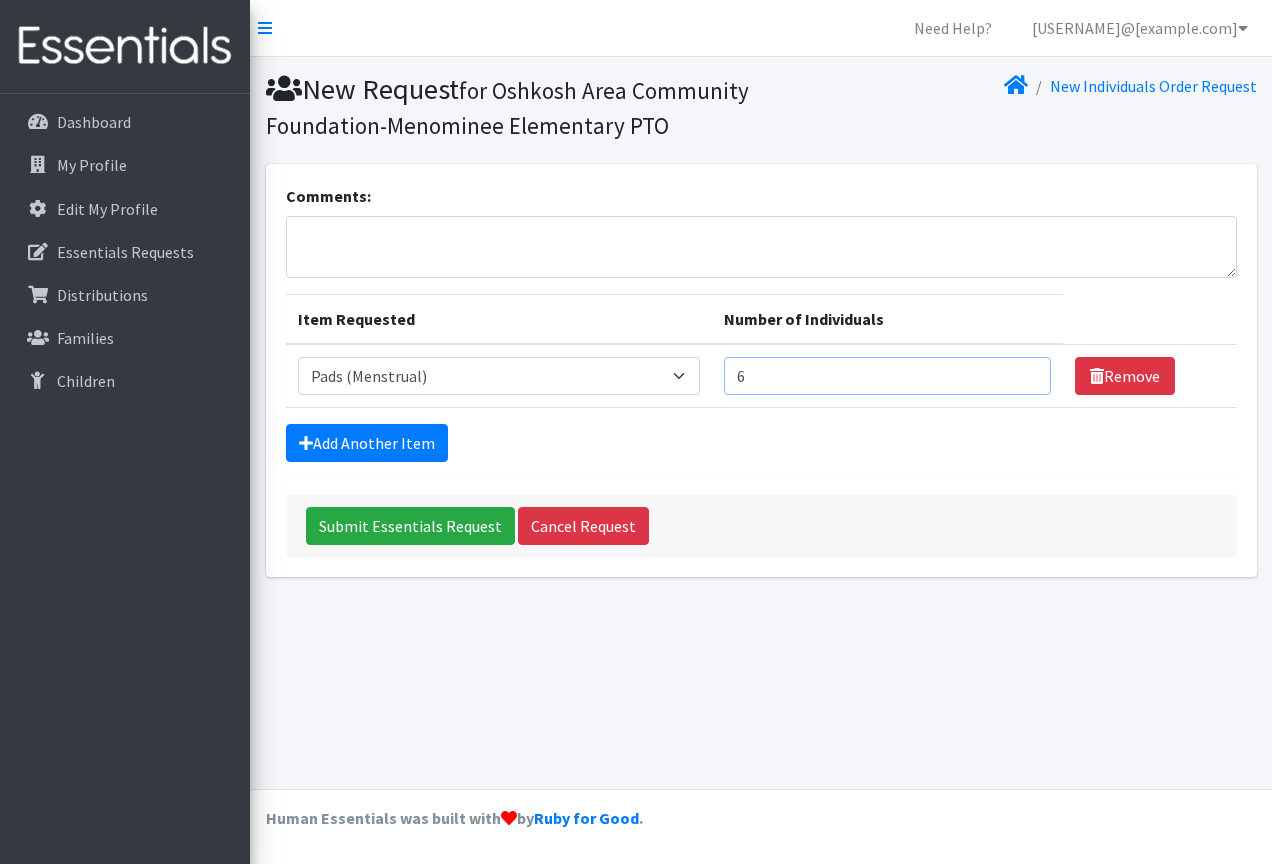 click on "6" at bounding box center [887, 376] 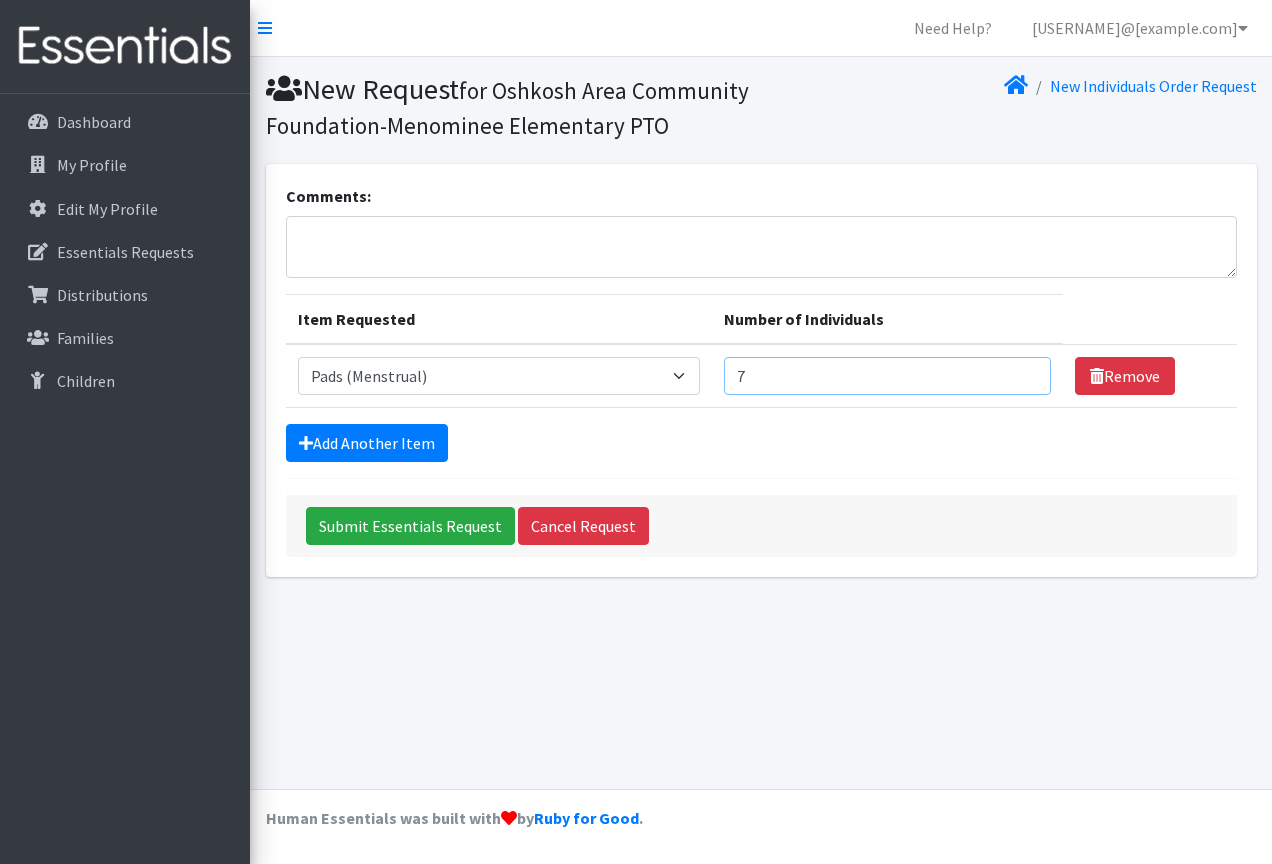 click on "7" at bounding box center (887, 376) 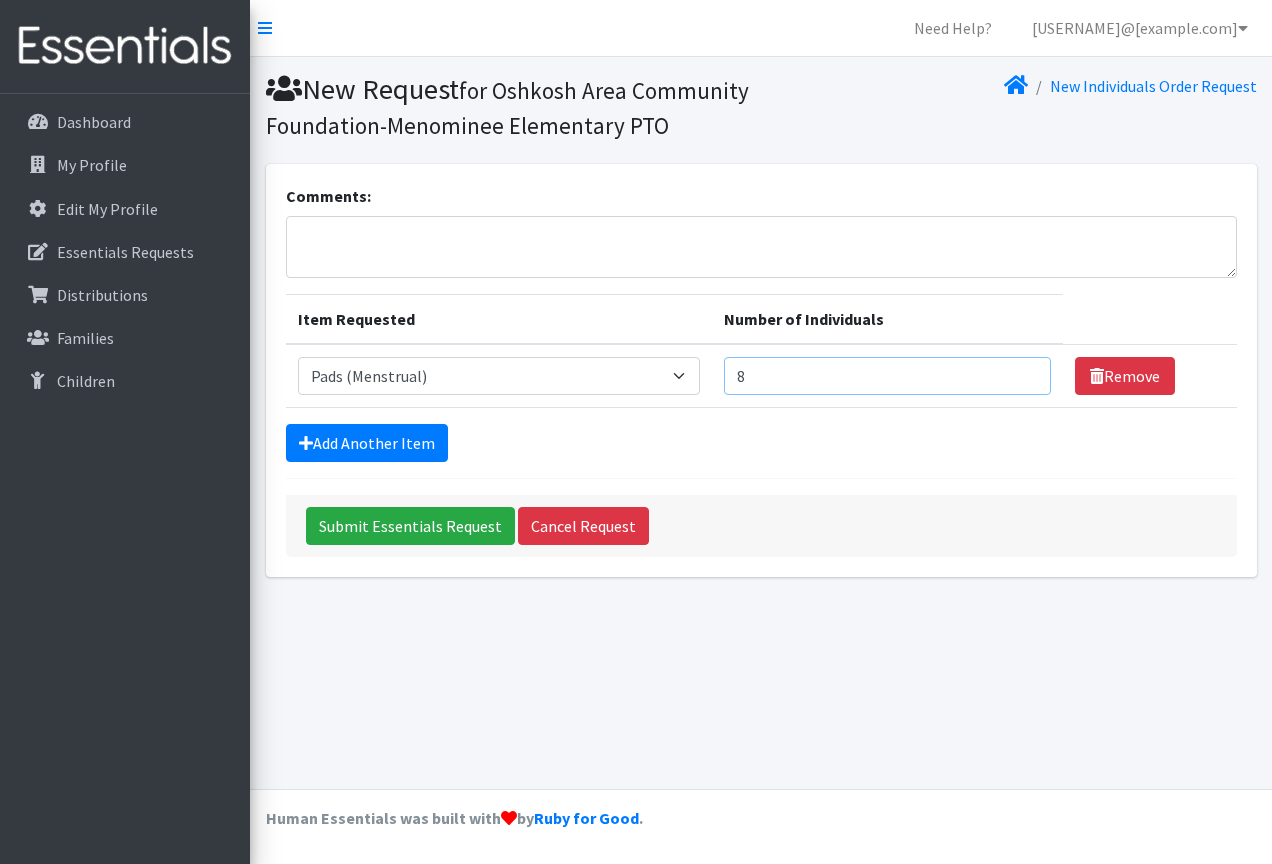 click on "8" at bounding box center [887, 376] 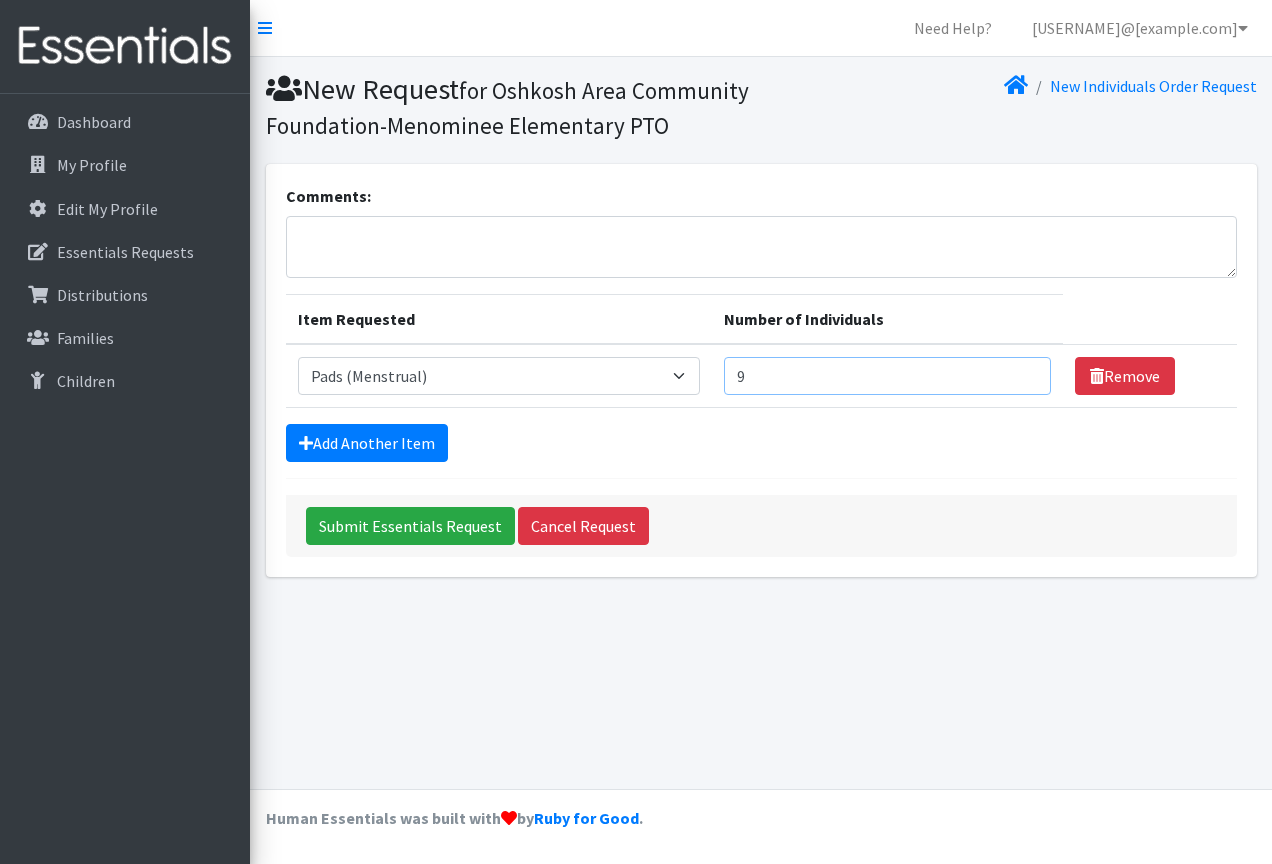 click on "9" at bounding box center (887, 376) 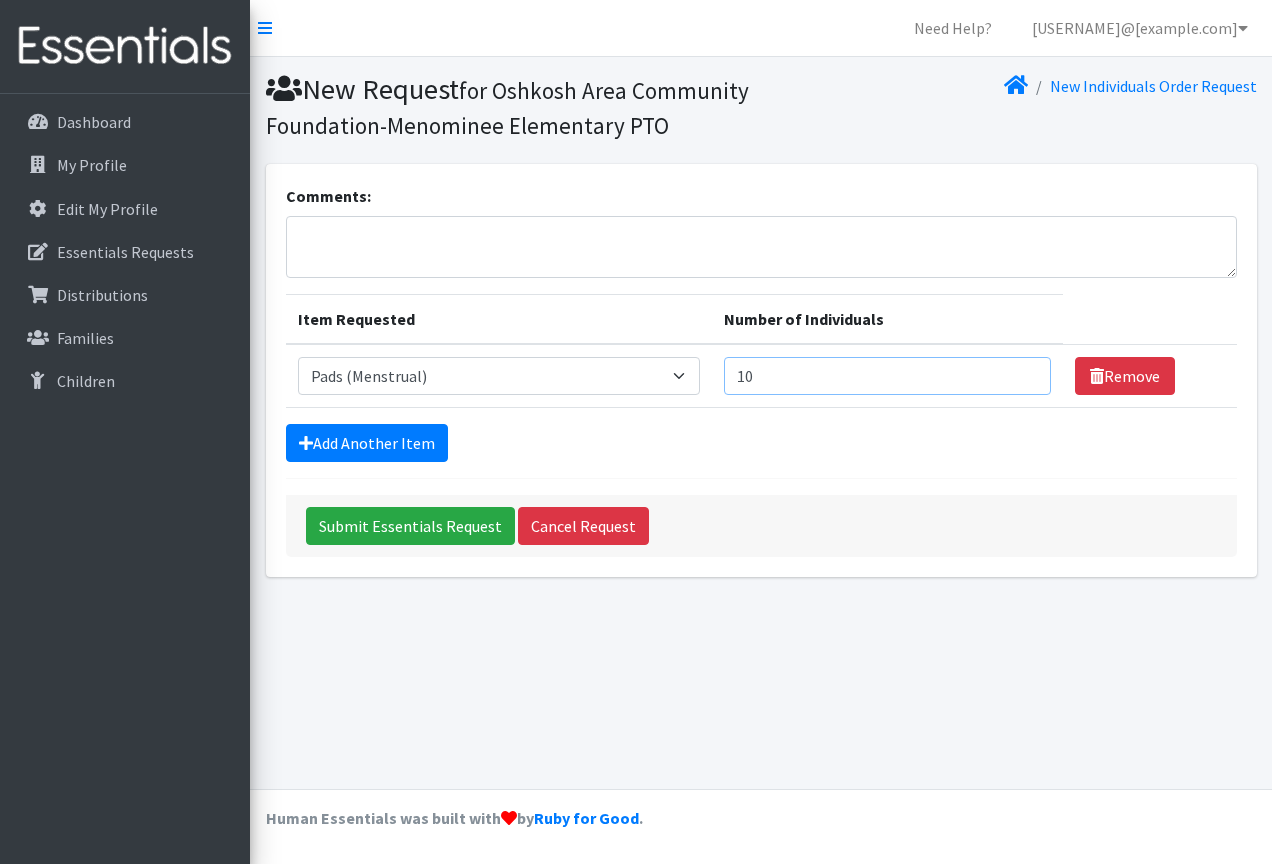 click on "10" at bounding box center (887, 376) 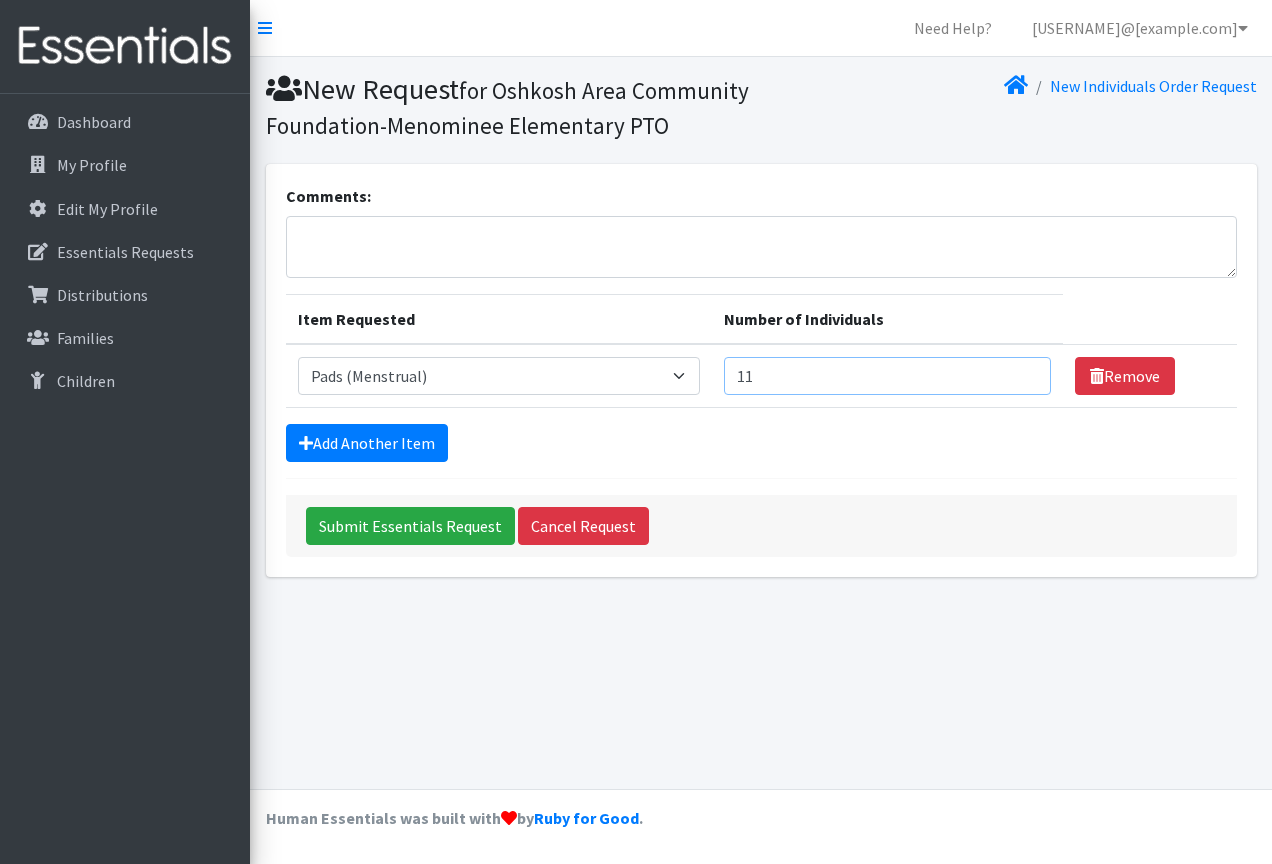 click on "11" at bounding box center [887, 376] 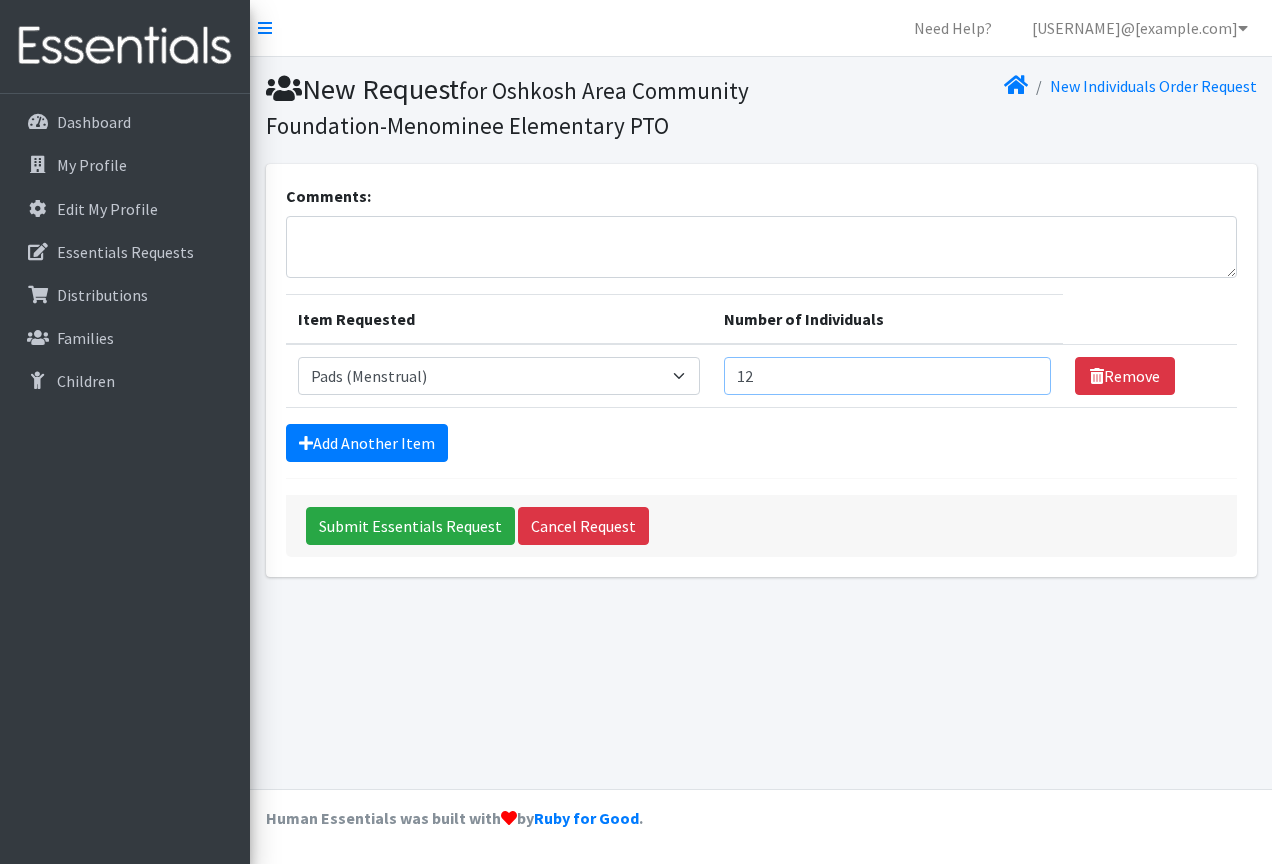 click on "12" at bounding box center (887, 376) 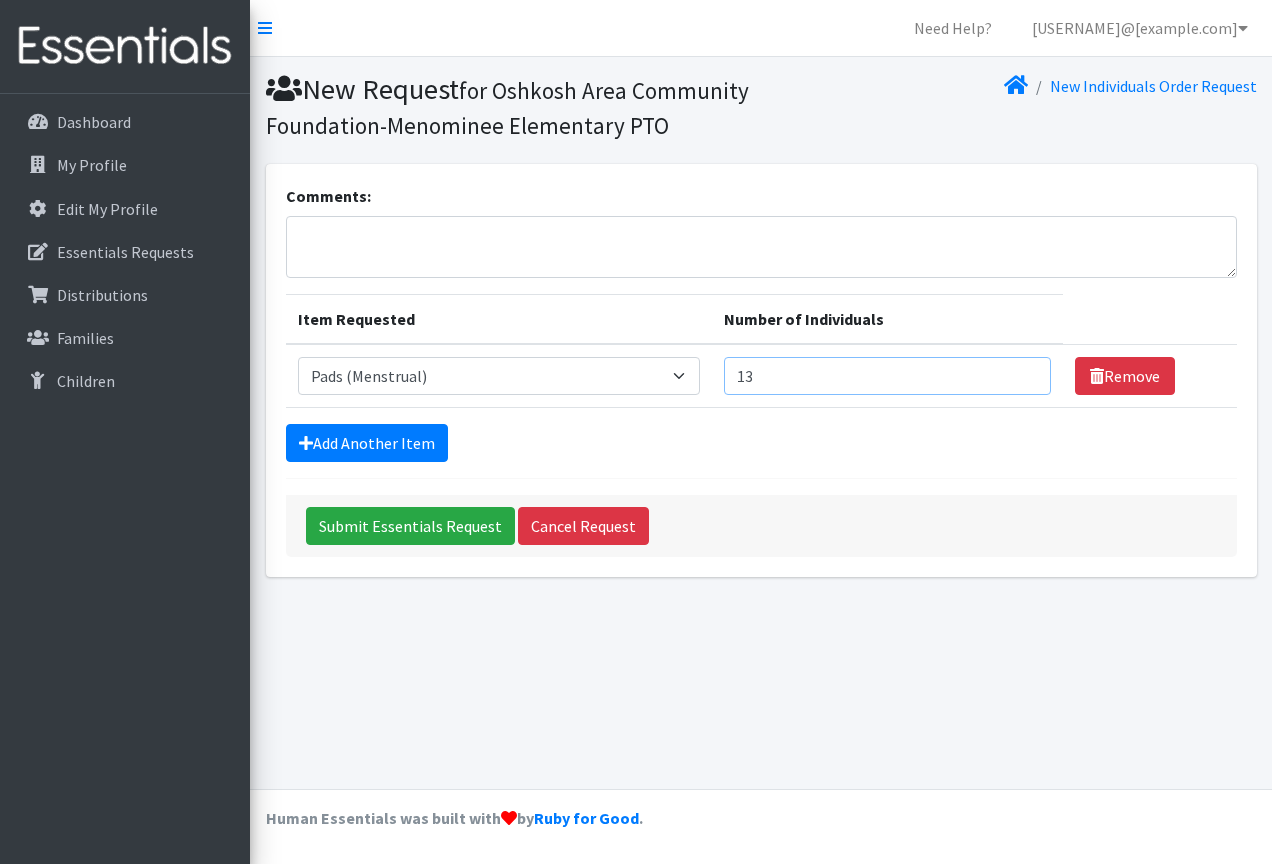 click on "13" at bounding box center (887, 376) 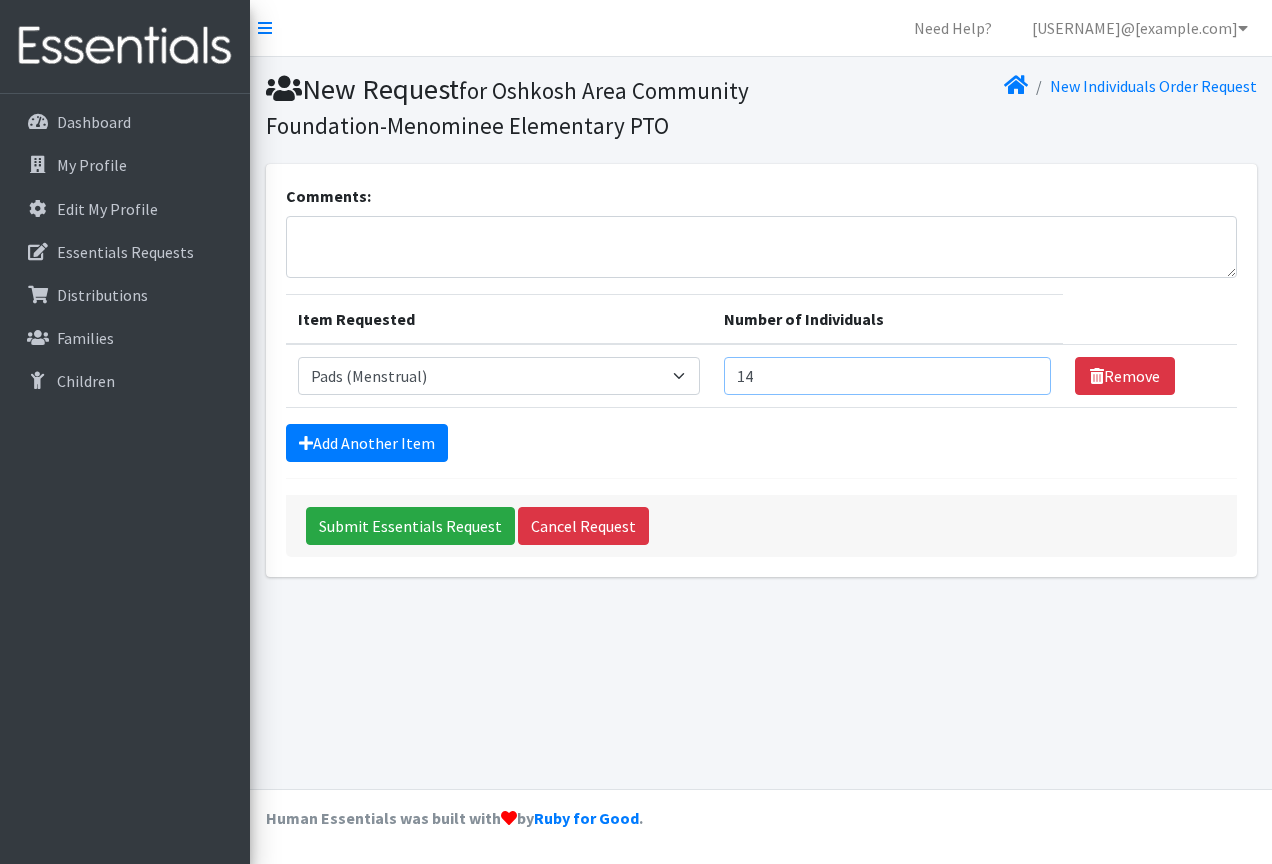 click on "14" at bounding box center [887, 376] 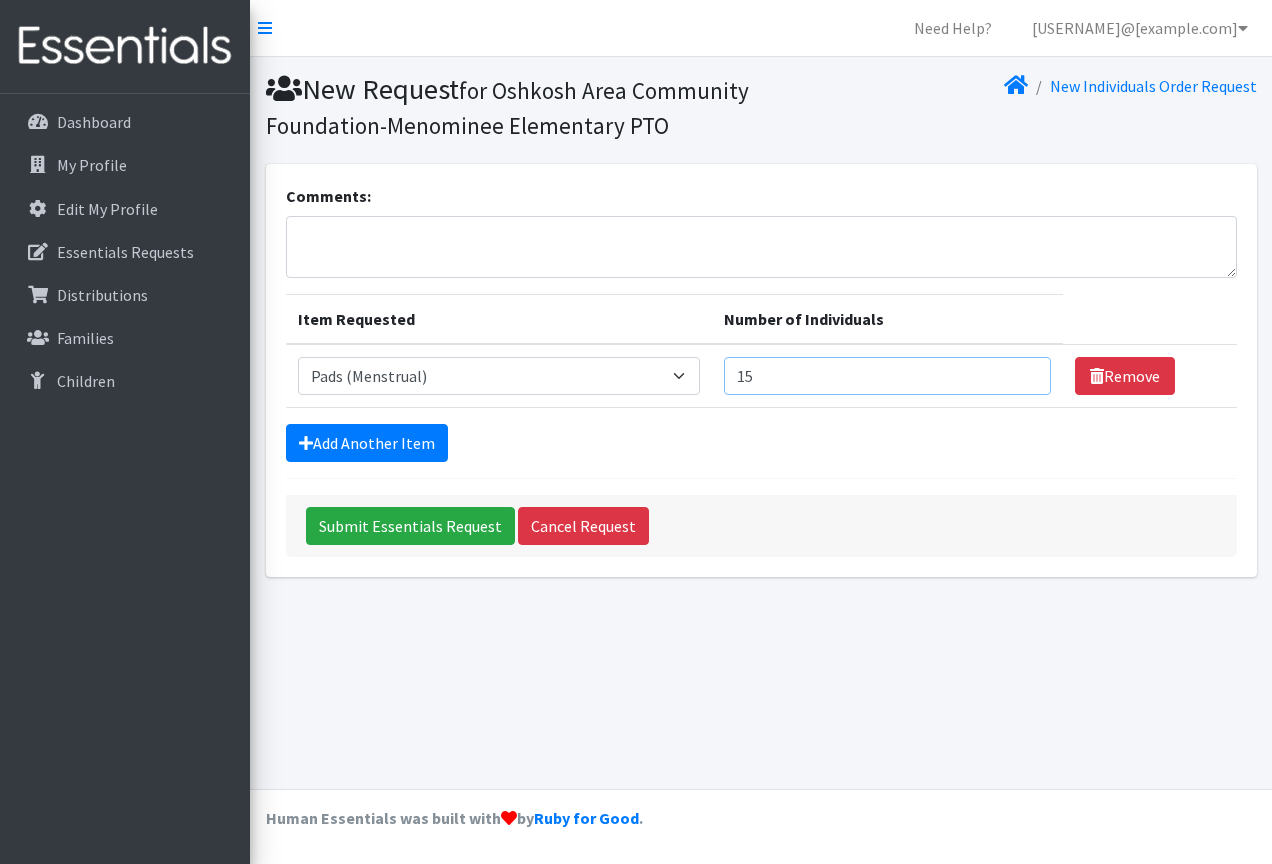 type on "15" 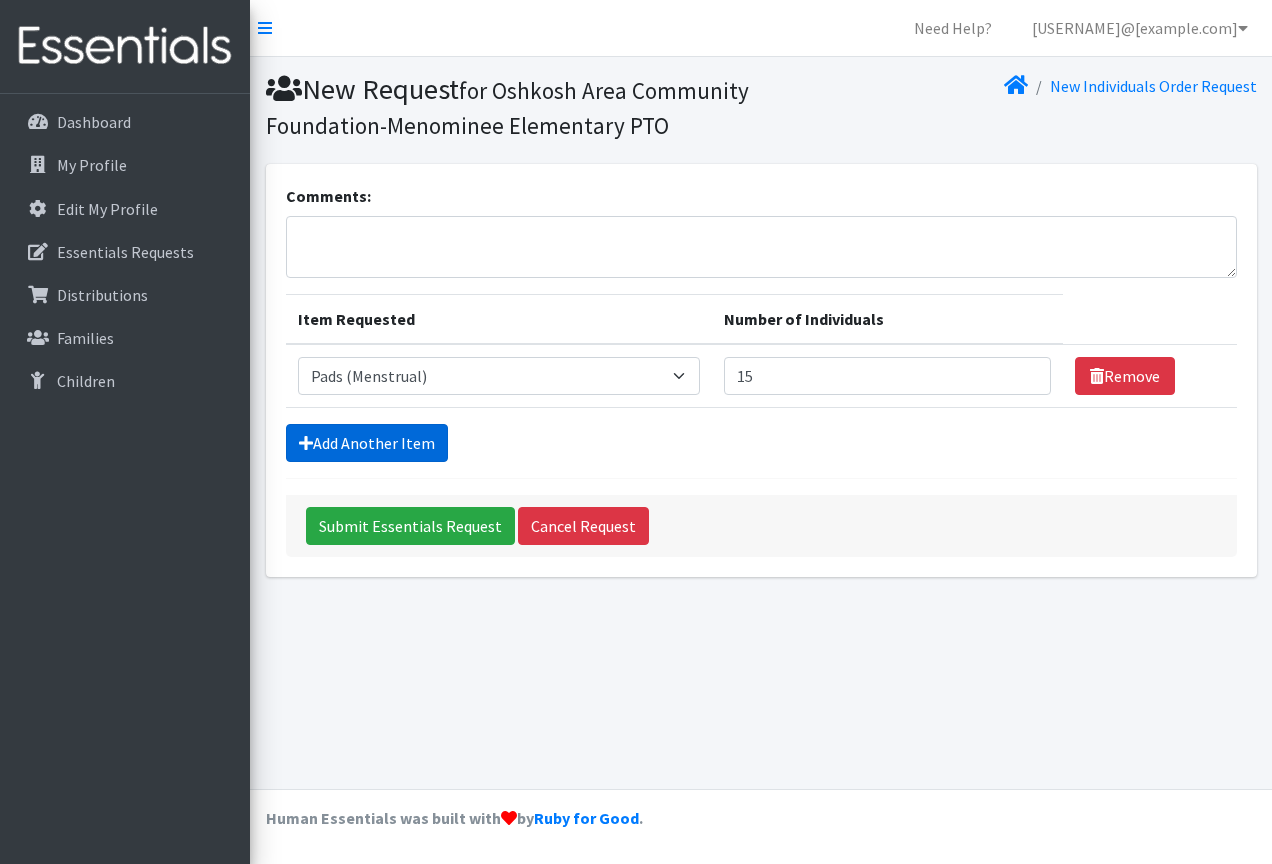 click on "Add Another Item" at bounding box center [367, 443] 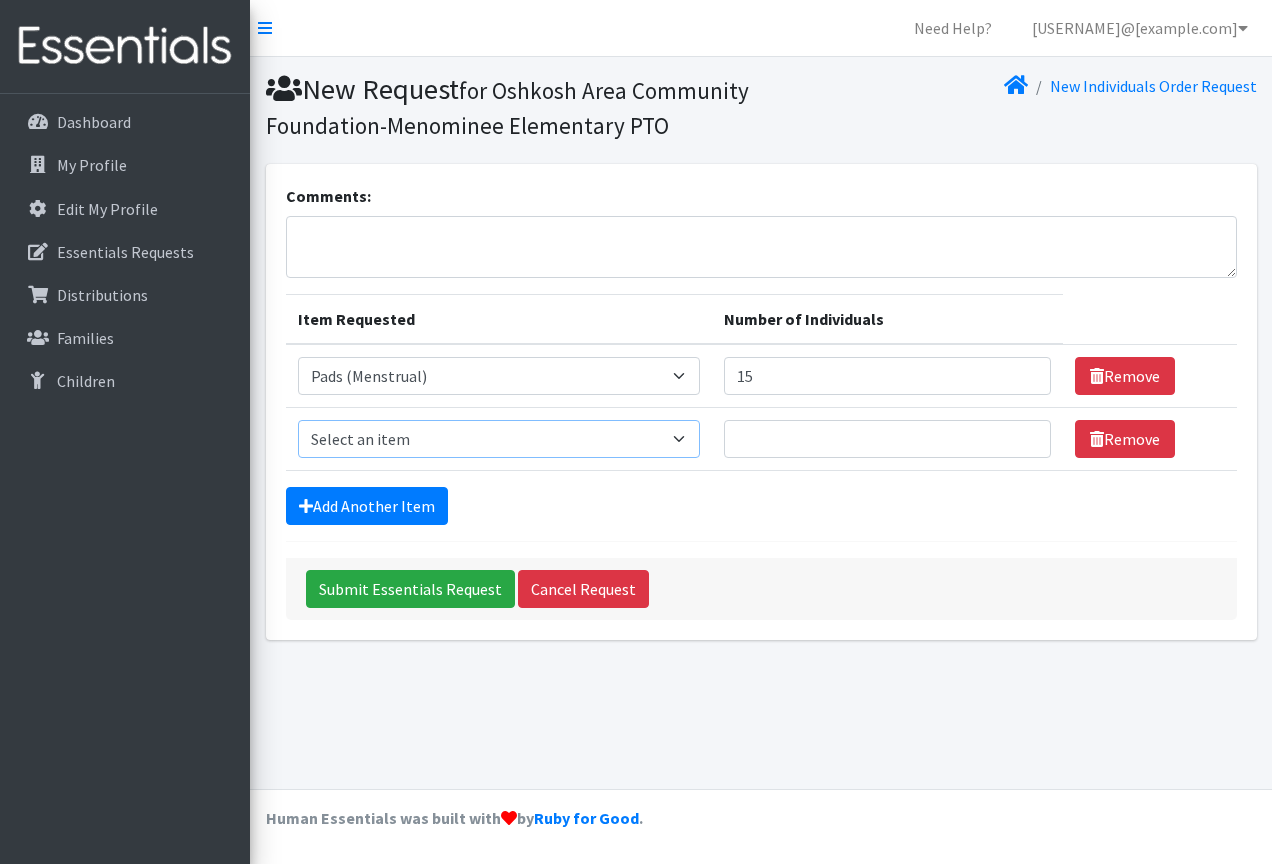 click on "Select an item
(Newborn)
(Preemie)
(Size 1)
(Size 2)
(Size 3)
(Size 4)
(Size 5)
(Size 6)
Adult Briefs (Medium/Large)
Adult Briefs (Small/Medium)
Adult Briefs (XXL)
Adult Briefs Men Large
Adult Briefs Men Small/Medium
Adult Briefs Men X-Large
Adult Briefs Women Large
Adult Briefs Women Medium
Adult Briefs Women Small/Medium
Adult Briefs Women X-Large
CHUX Bed Pads (Disposable)
Cloth Swim Diaper Large
Cloth Swim Diaper Medium
Cloth Swim Diaper One Size (12-35lb)
Cloth Swim Diaper Small
Cloth Swim Diaper XLarge
Cloth Trainer Kit 2T
Cloth Trainer Kit 3T
Cloth Trainer Kit 4T
Cloth Trainer Kit 5T
Disposable Inserts
Emergency Kit of 6 Cloth Diapers
Goodnights L/XL
Goodnights Large
Goodnights S/M
Goodnights Xlarge
Liners (Incontinence)
Liners (Menstrual)
Male Guards
Newborn Cloth Kit-7-12lb.
One Size Cloth Kit 12-35lb.
Pads (Menstrual)
Poise (Size 3)
Poise (Size 4)
Poise (Size 5)
Poise (Size 6)
Poise (Size 8)
Pull-Ups (2T-3T)" at bounding box center [499, 439] 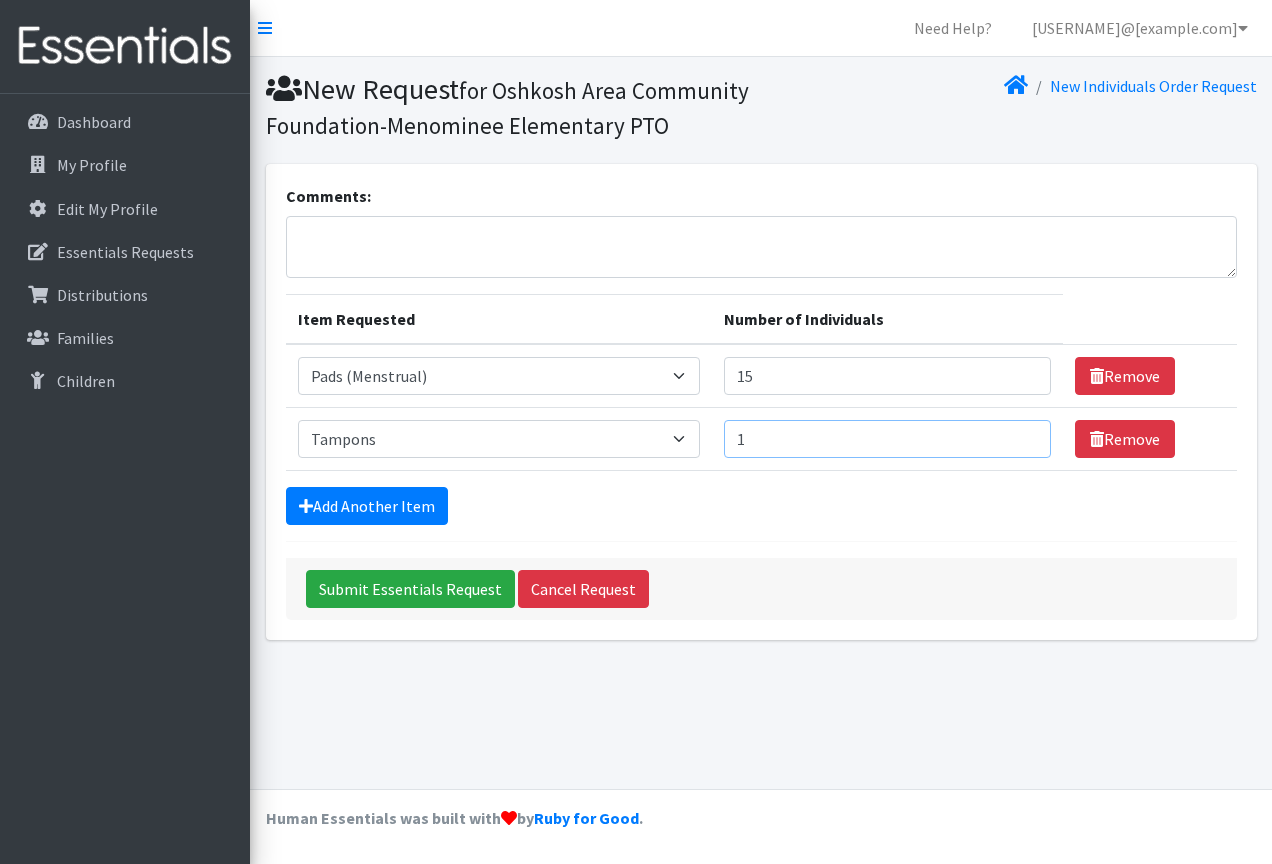 click on "1" at bounding box center [887, 439] 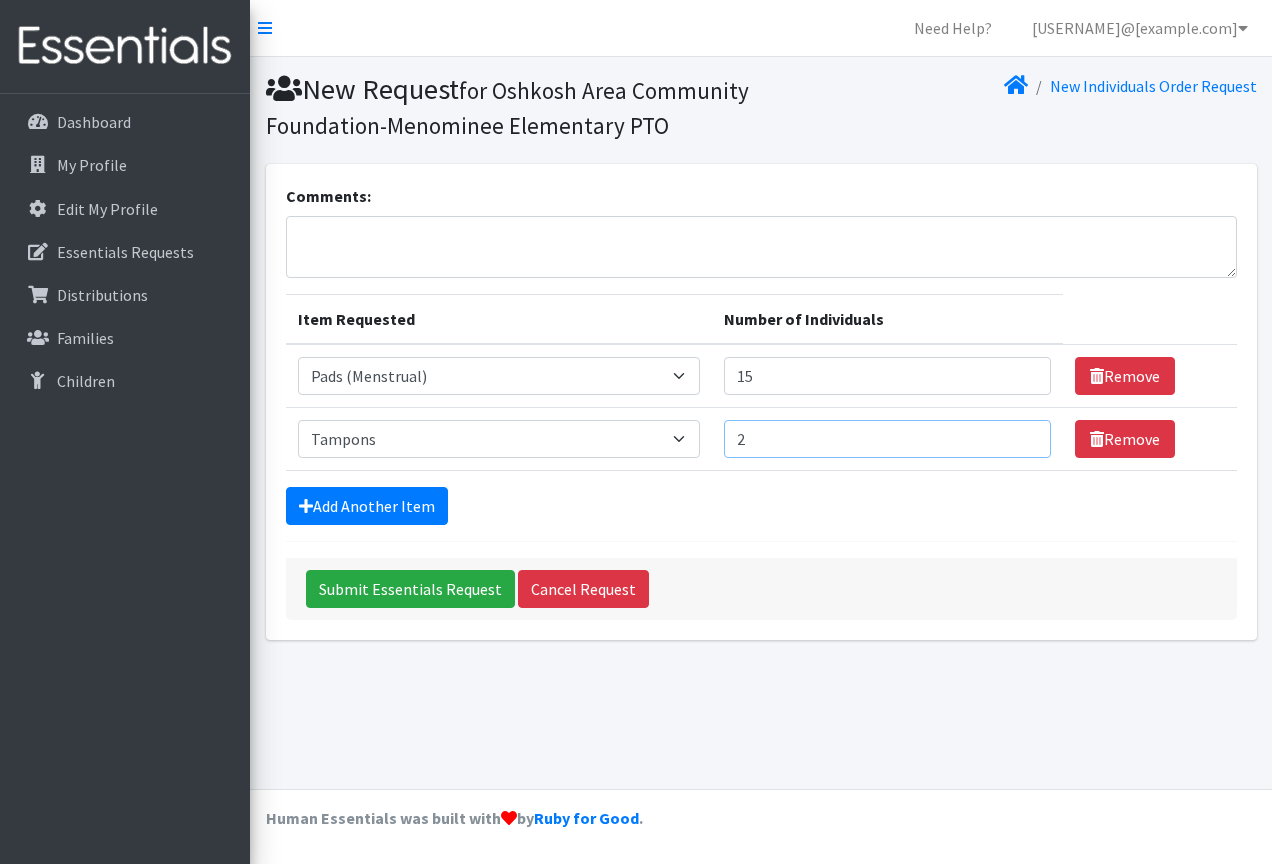 click on "2" at bounding box center (887, 439) 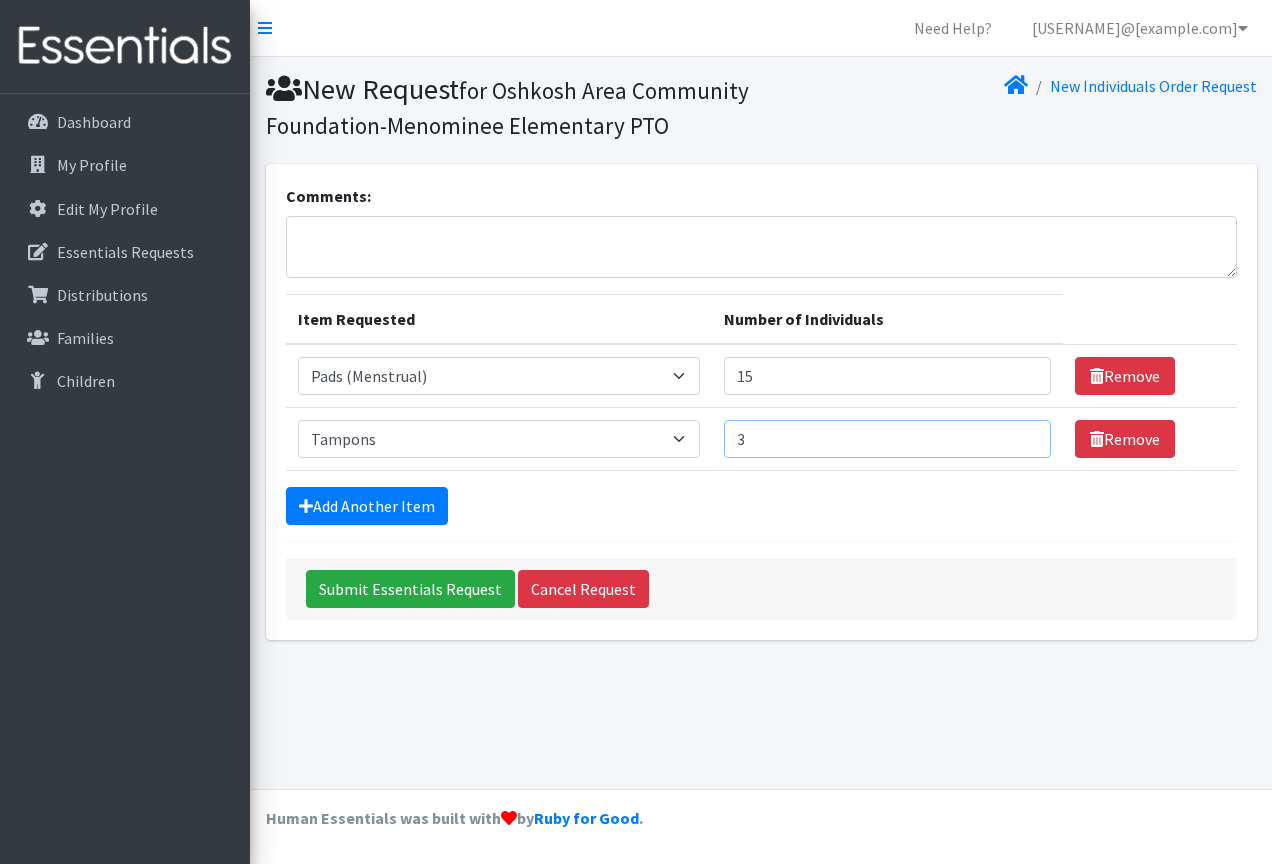 click on "3" at bounding box center (887, 439) 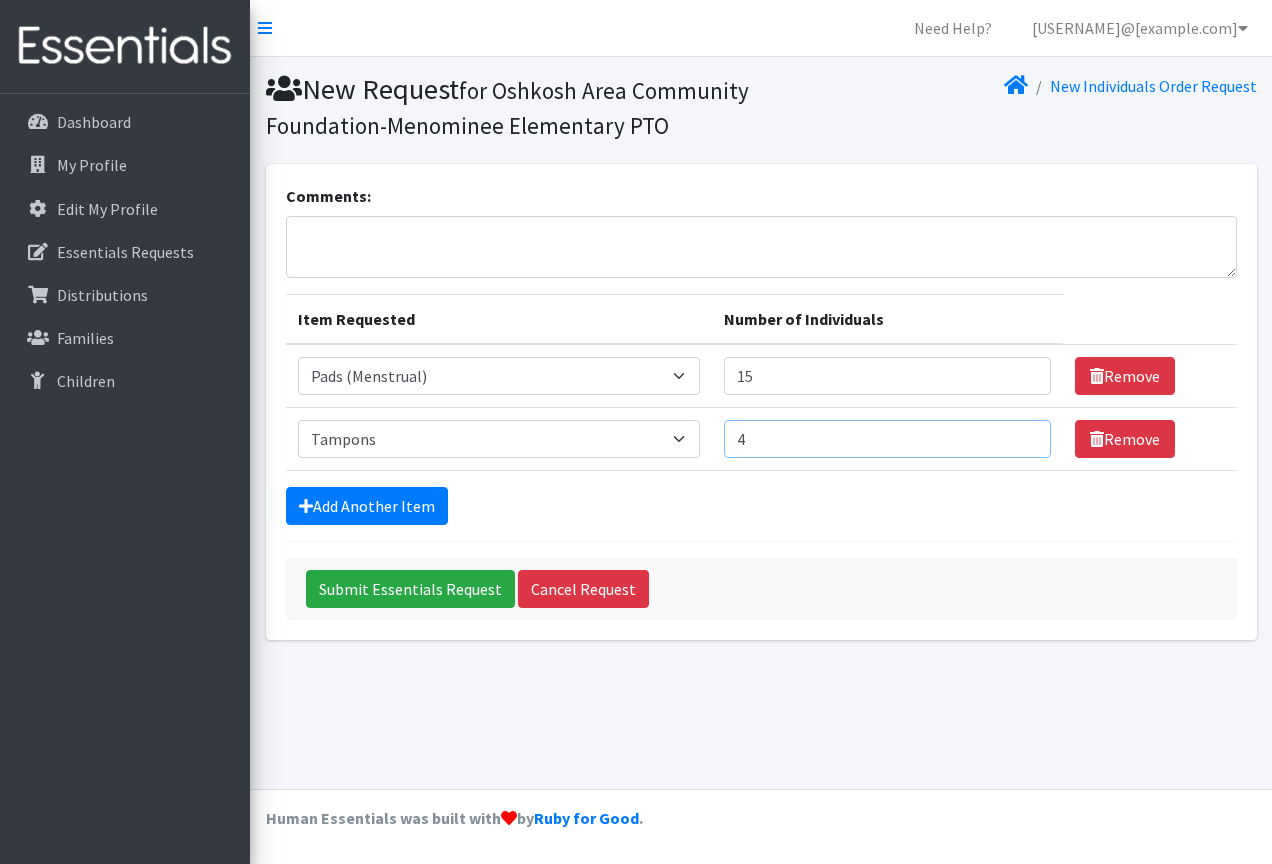 click on "4" at bounding box center (887, 439) 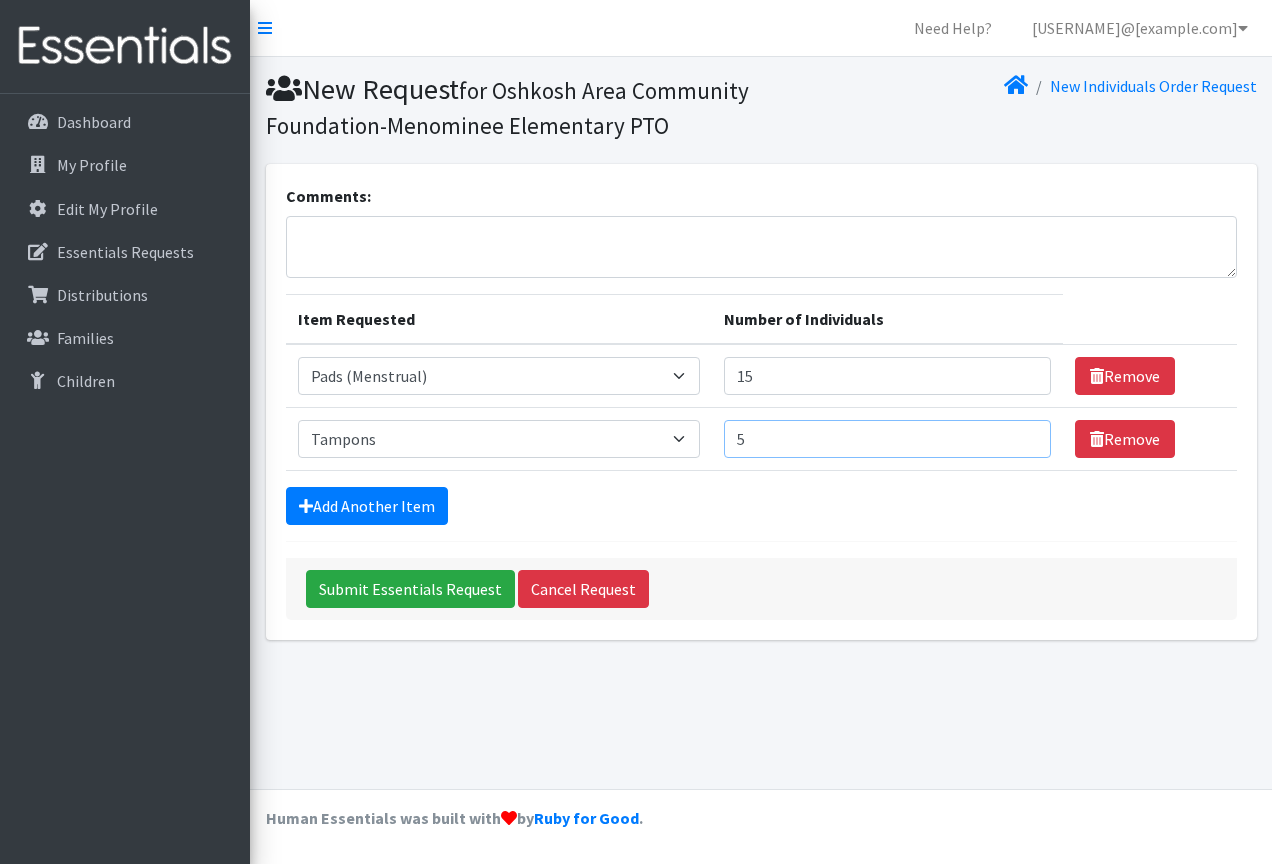 click on "5" at bounding box center [887, 439] 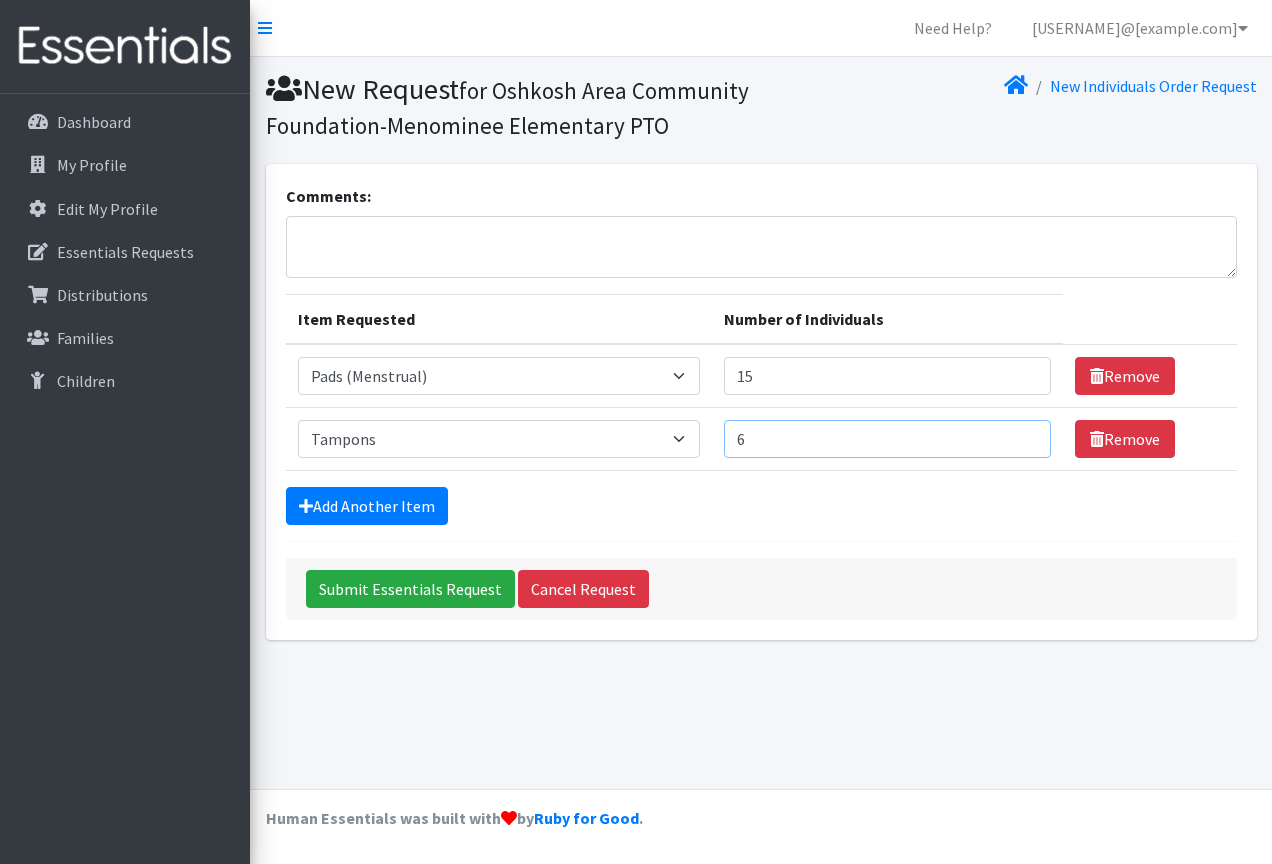 click on "6" at bounding box center (887, 439) 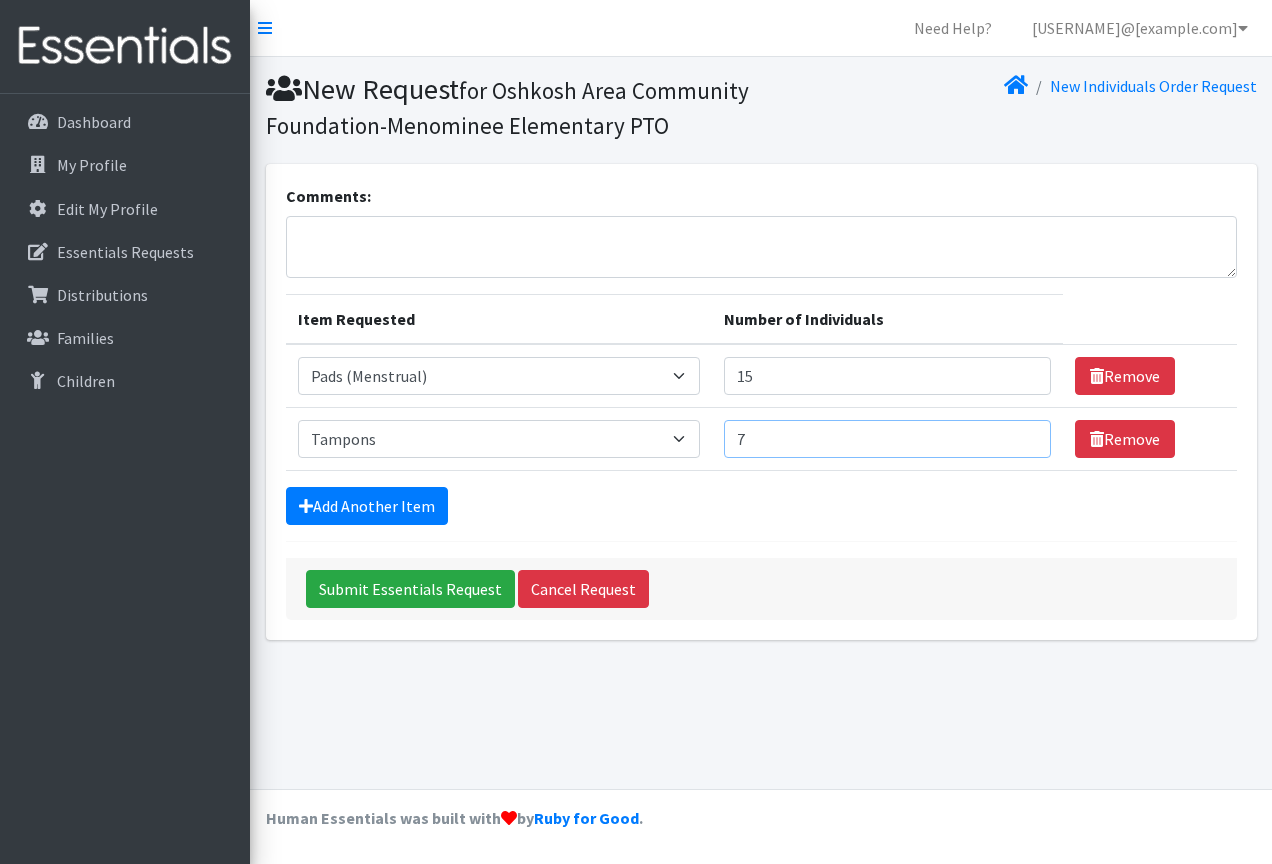 click on "7" at bounding box center (887, 439) 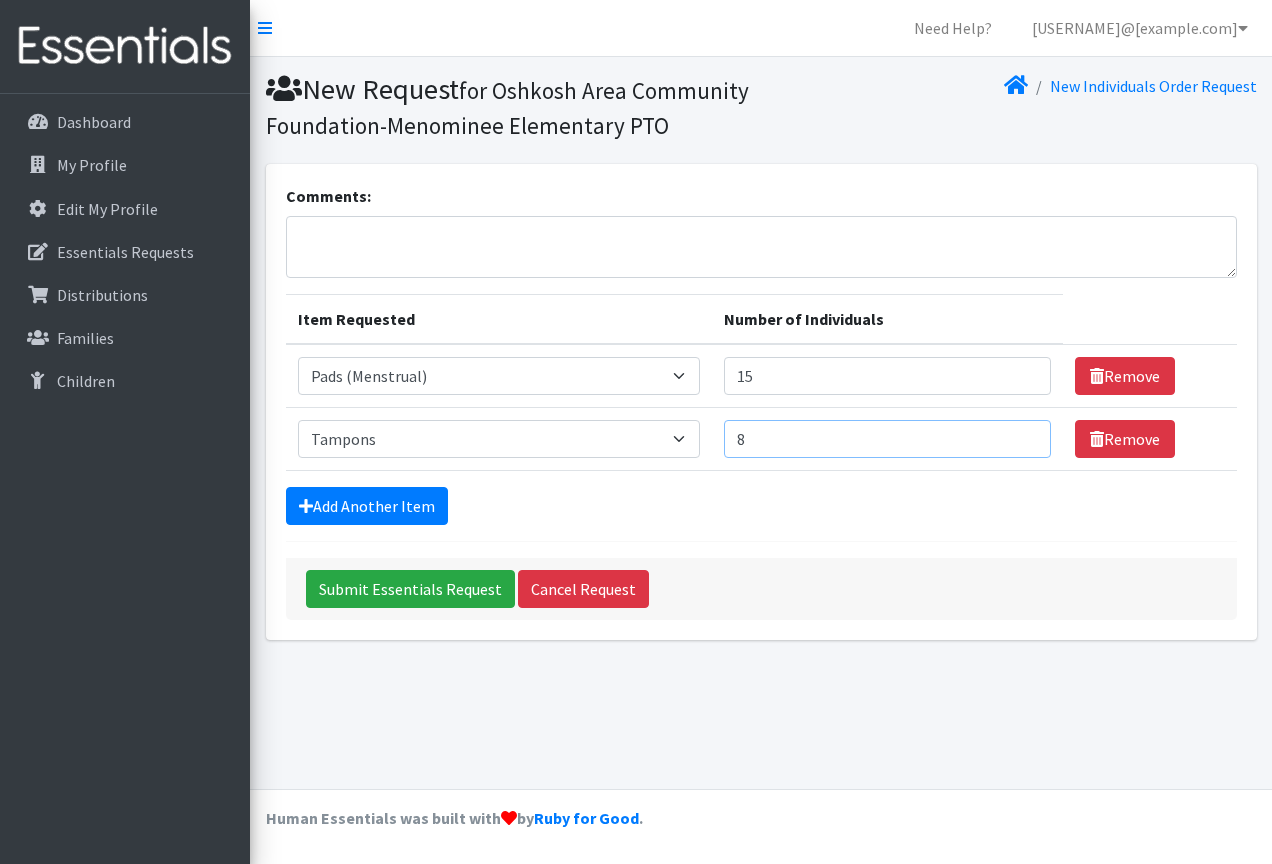 click on "8" at bounding box center (887, 439) 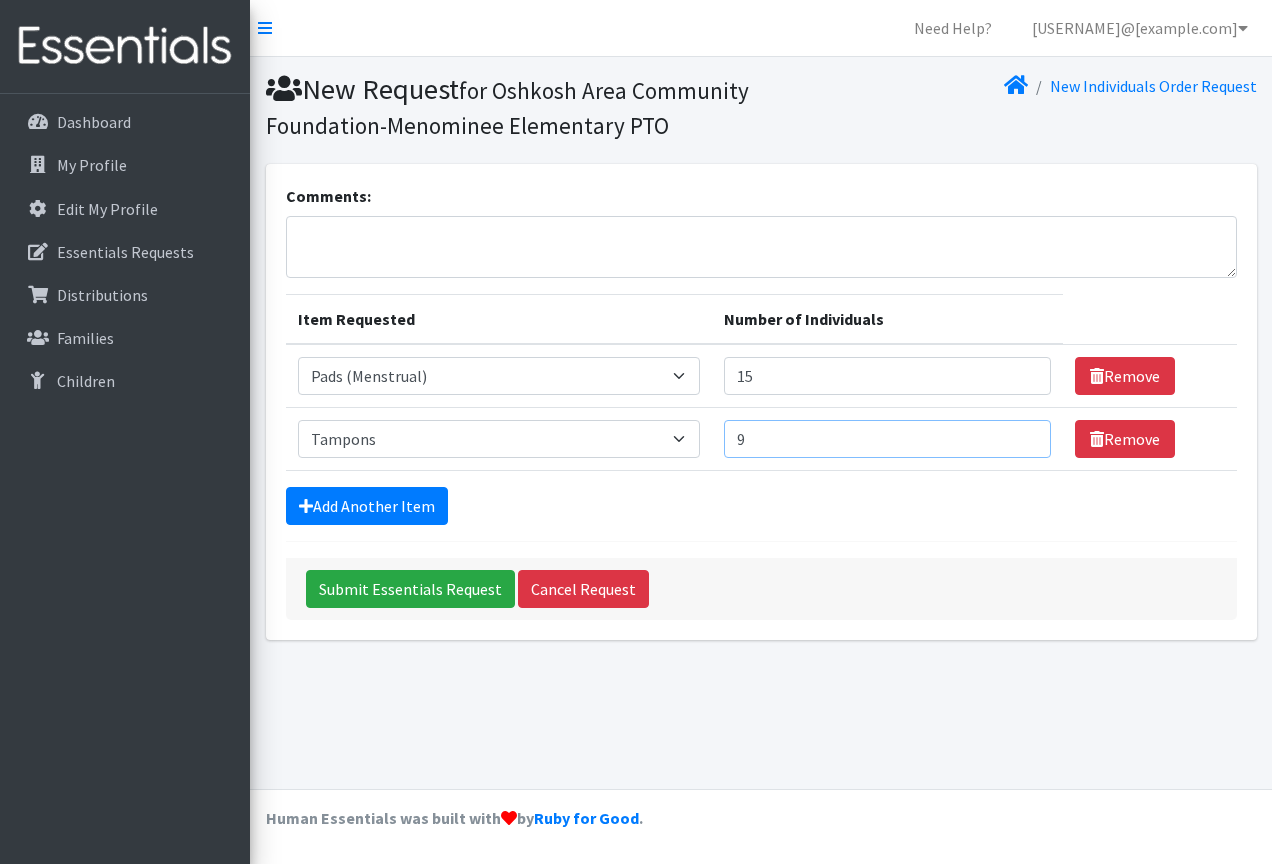 click on "9" at bounding box center (887, 439) 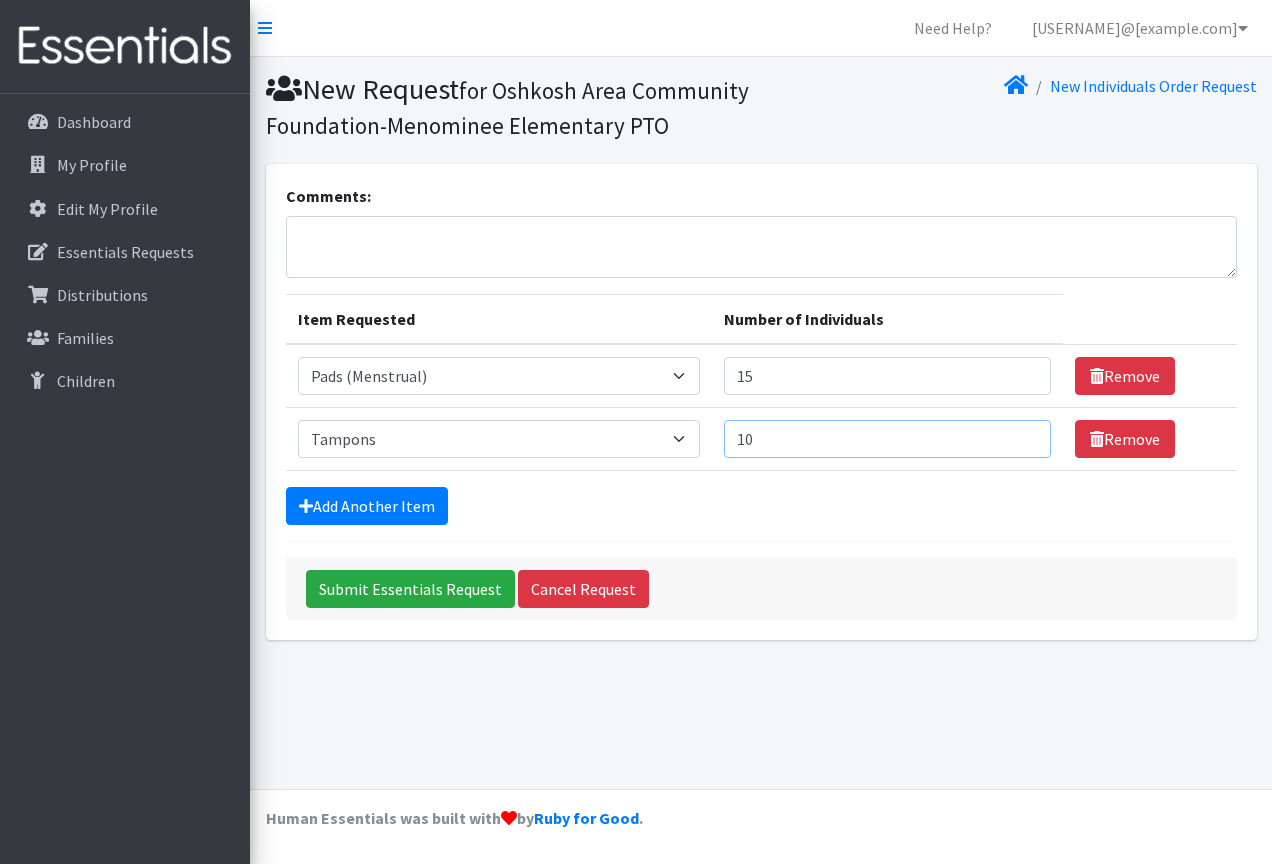 click on "10" at bounding box center (887, 439) 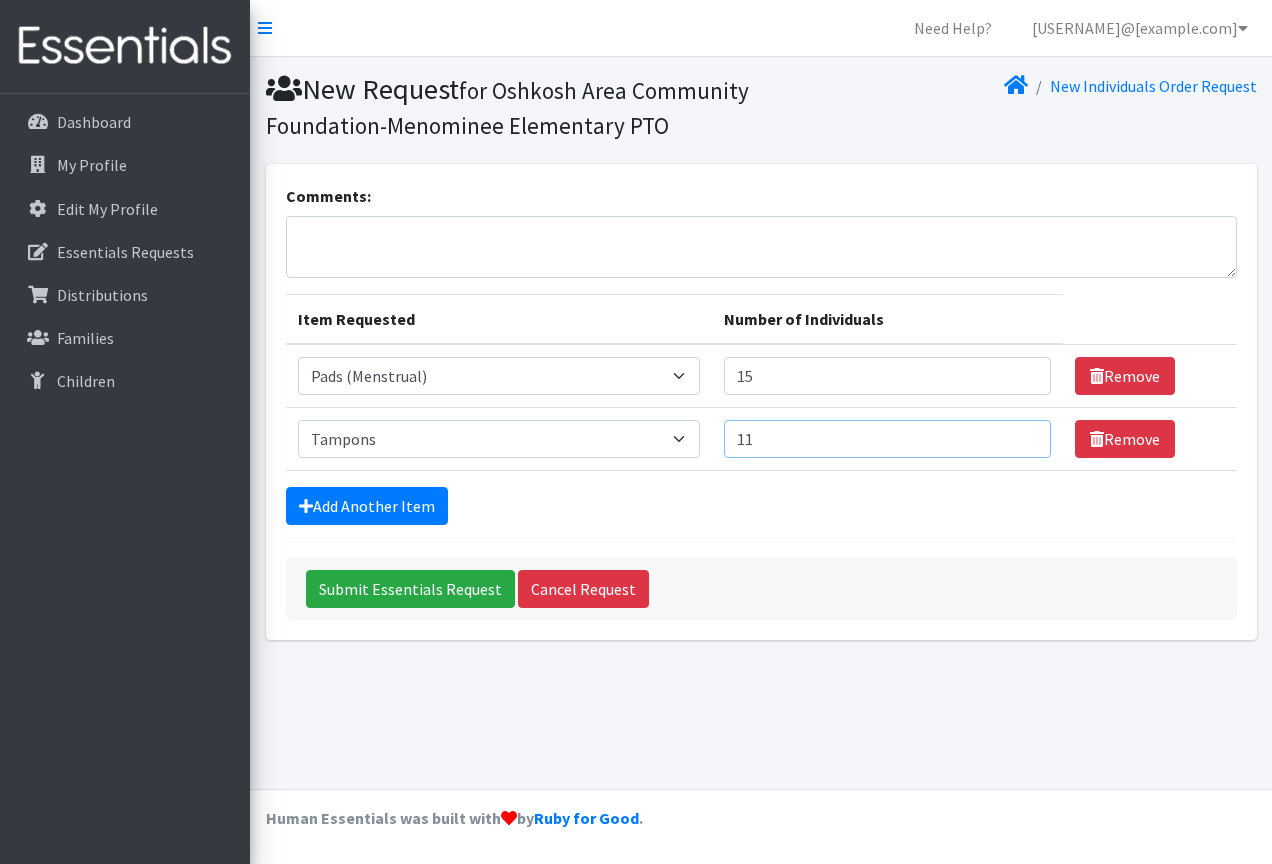 click on "11" at bounding box center [887, 439] 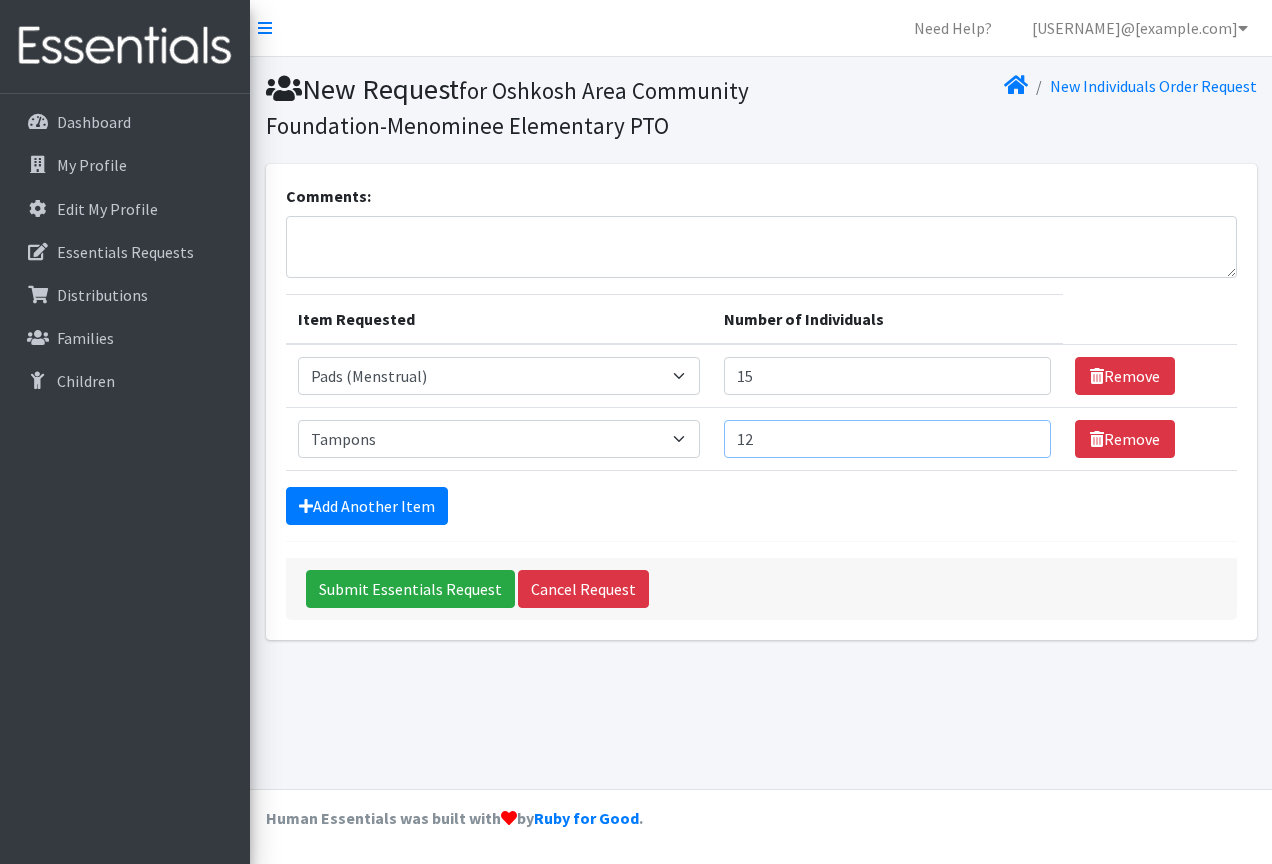 click on "12" at bounding box center (887, 439) 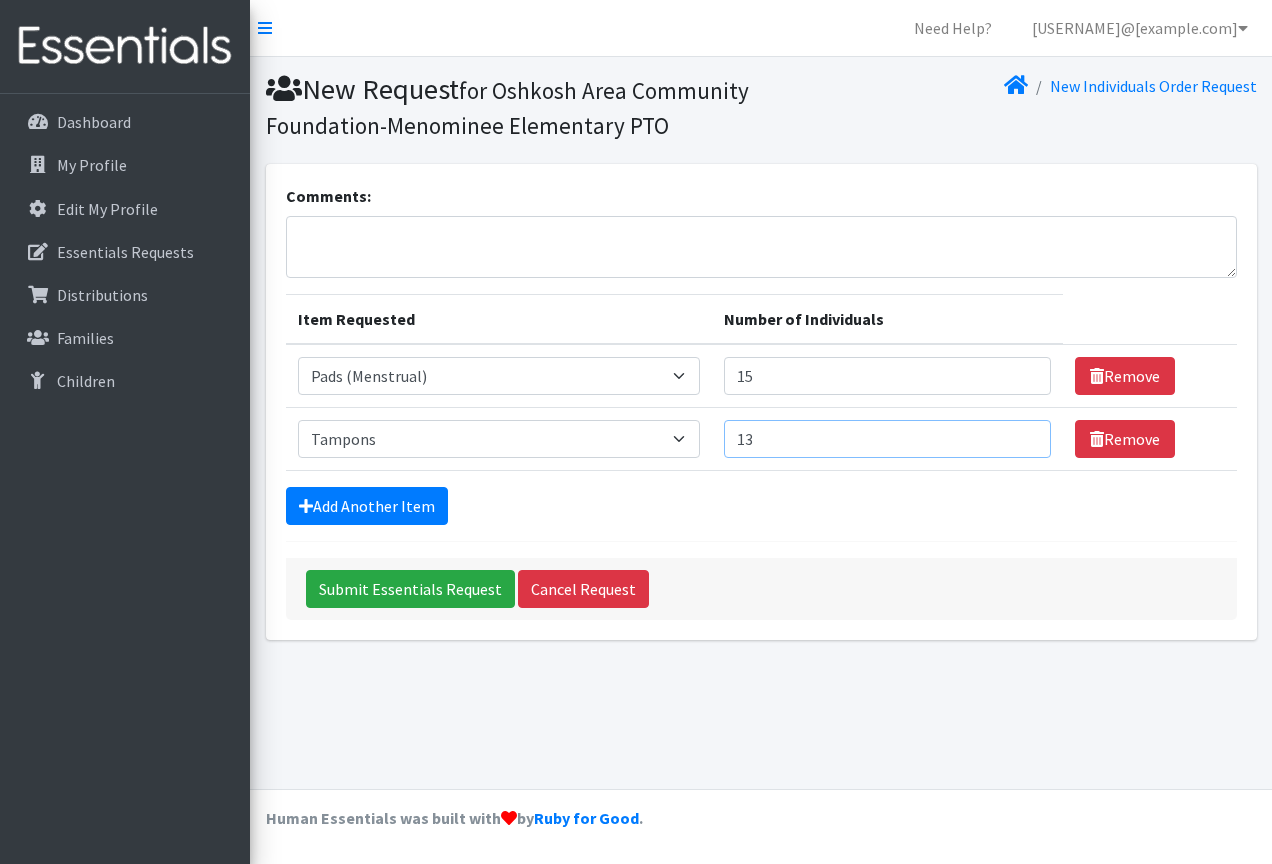click on "13" at bounding box center [887, 439] 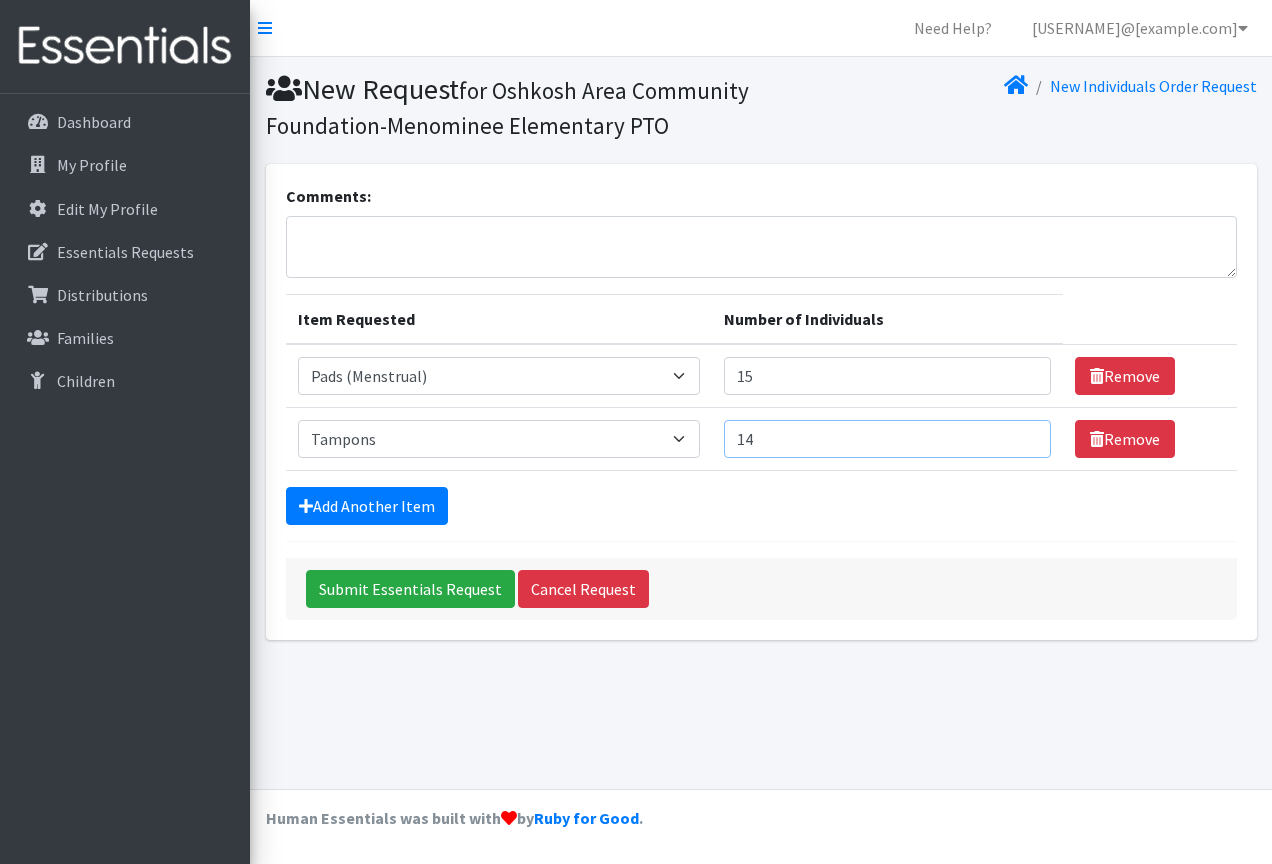 click on "14" at bounding box center [887, 439] 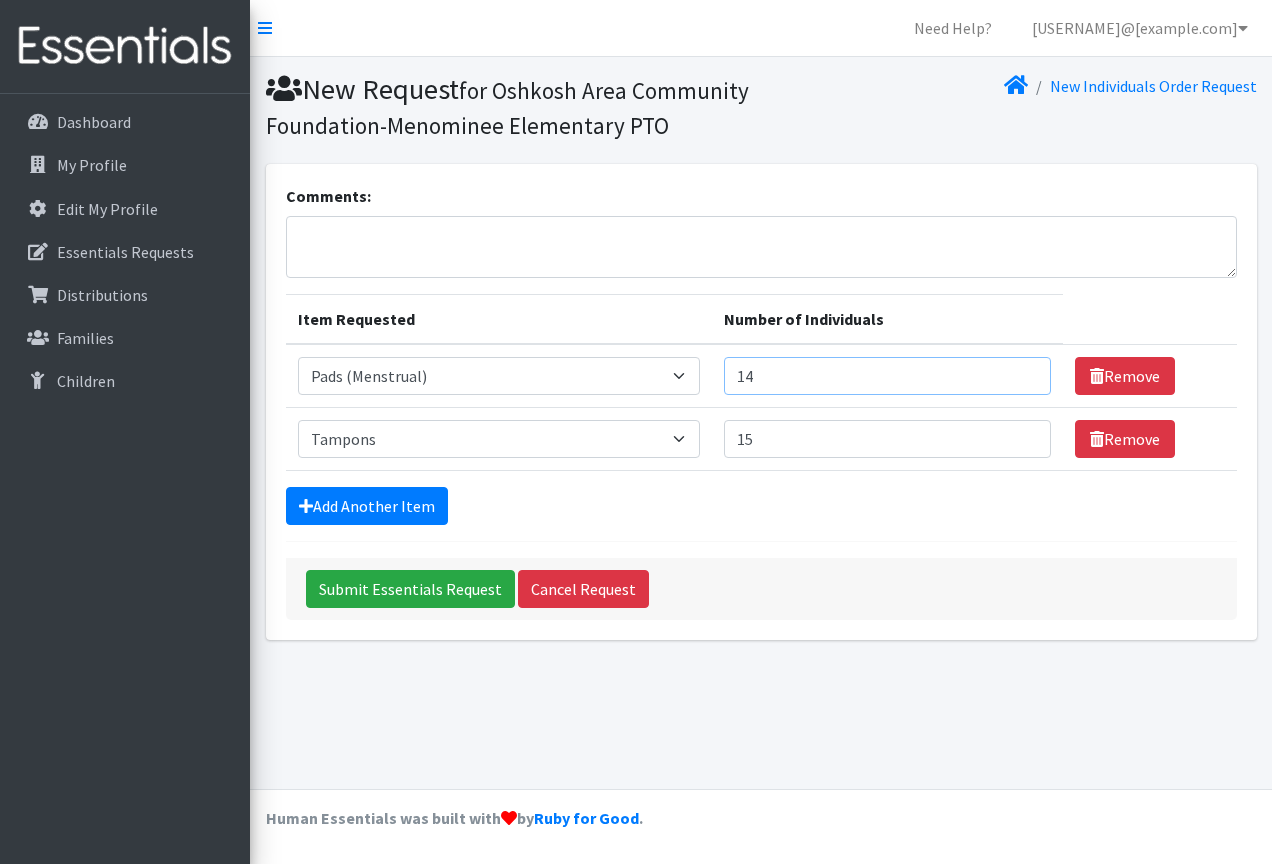 click on "14" at bounding box center [887, 376] 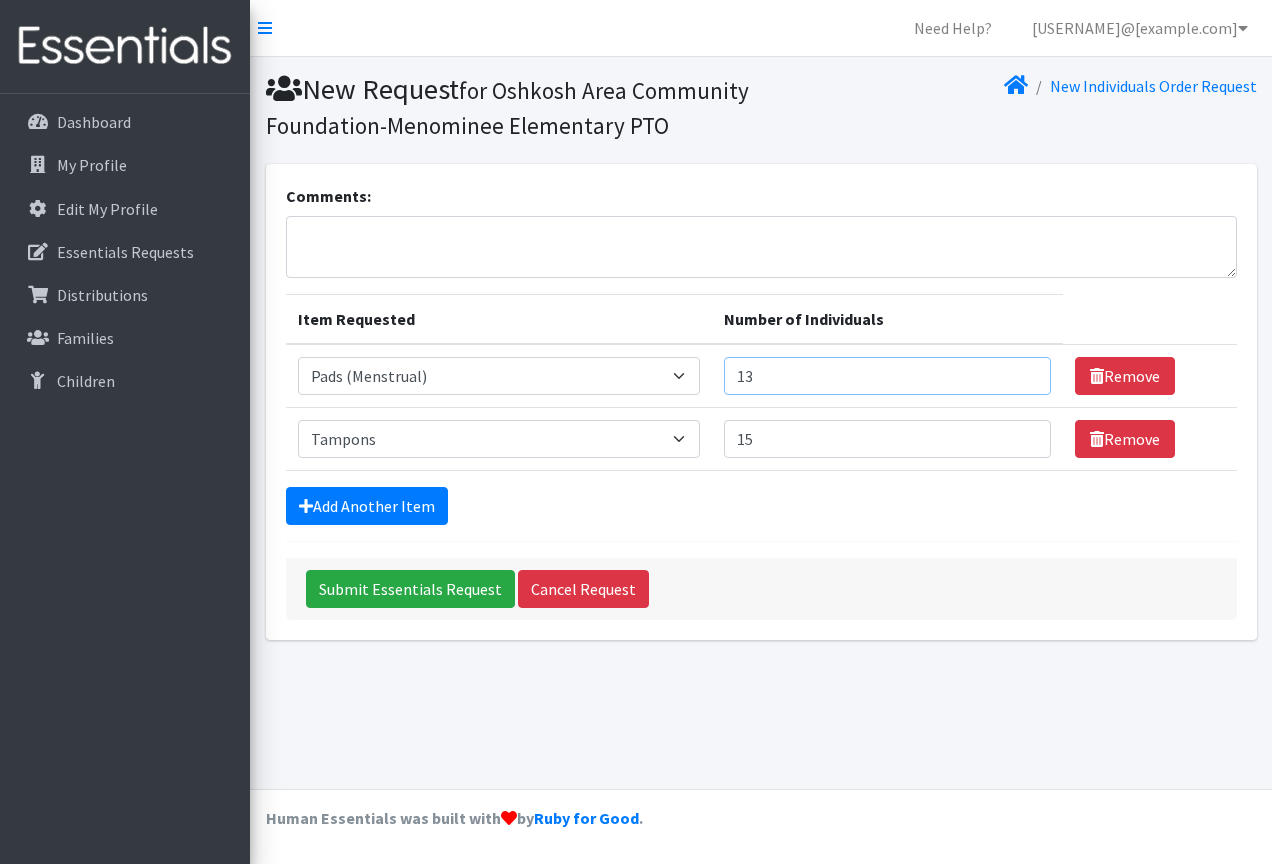 click on "13" at bounding box center [887, 376] 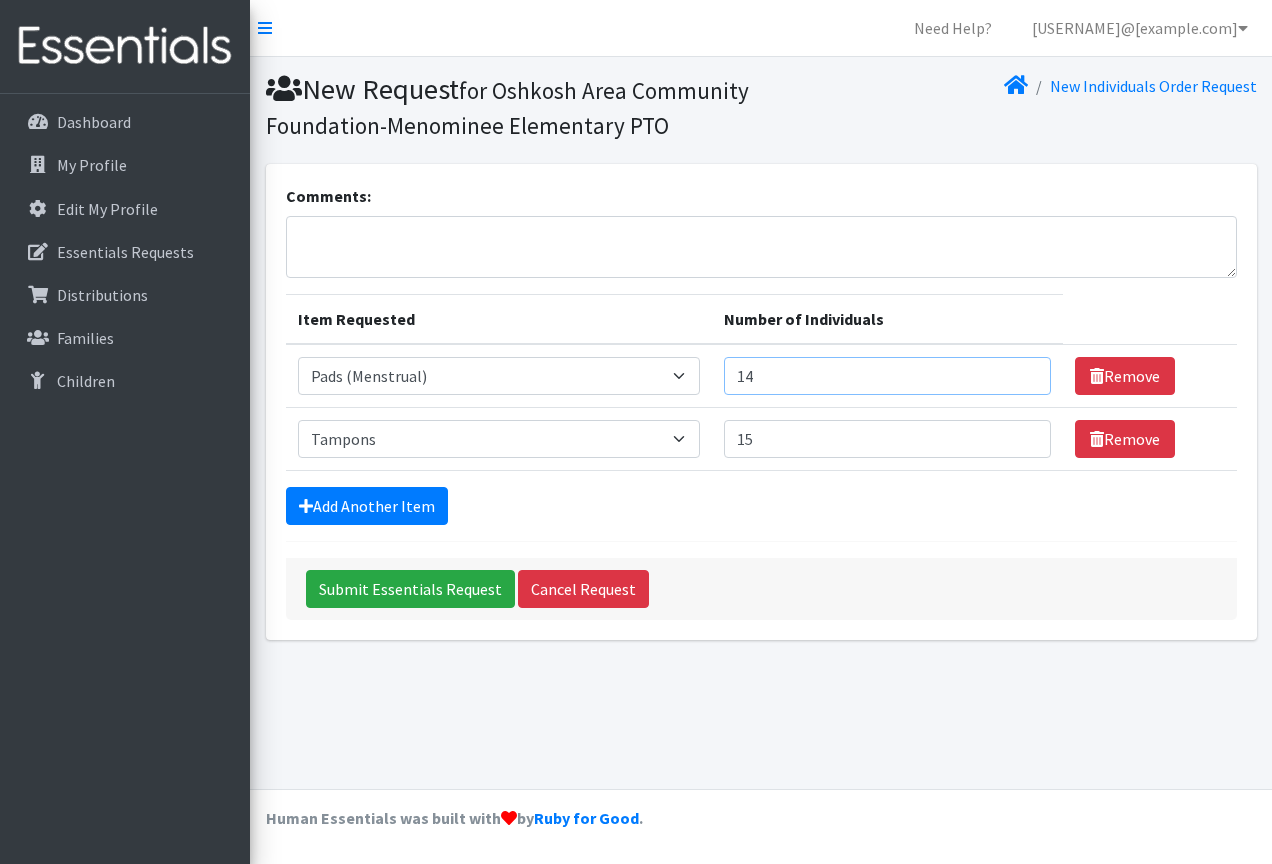 click on "14" at bounding box center [887, 376] 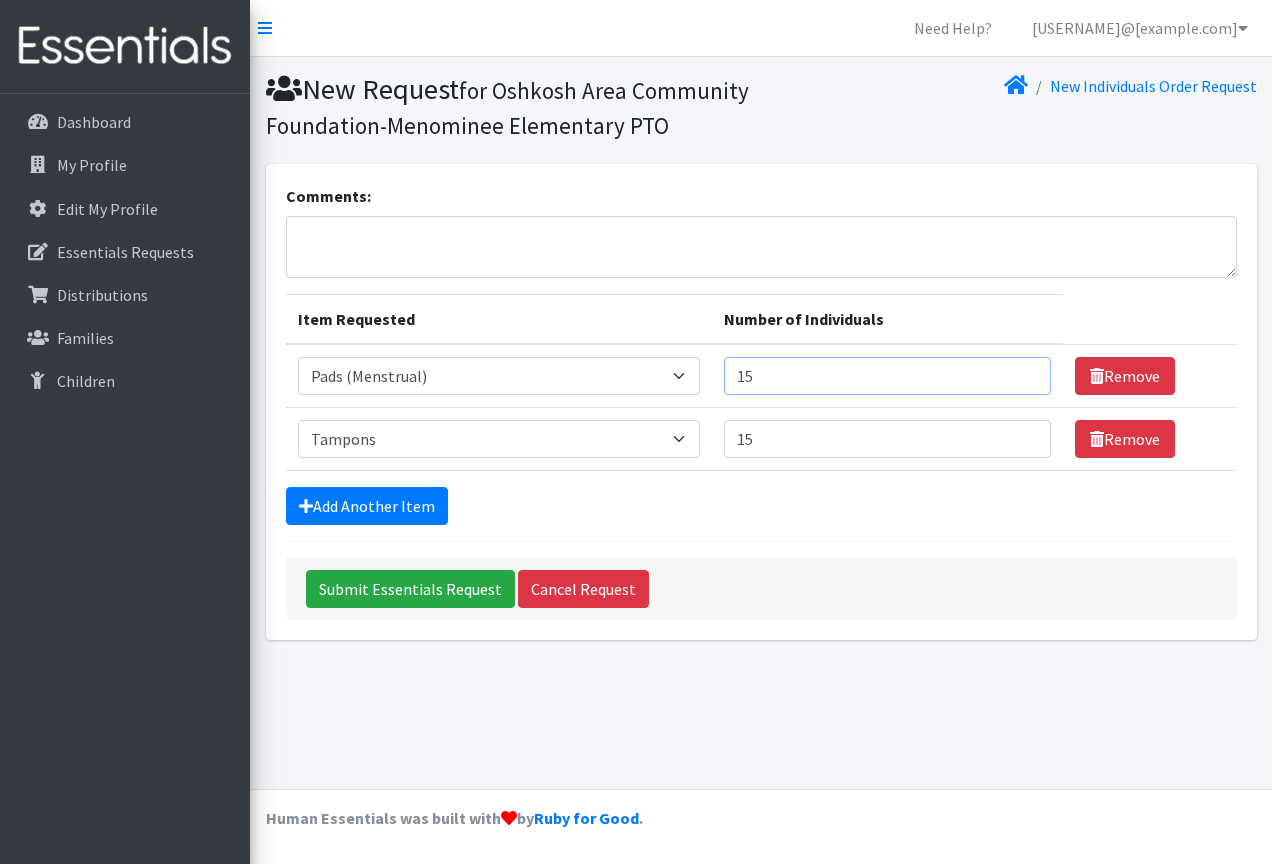 type on "15" 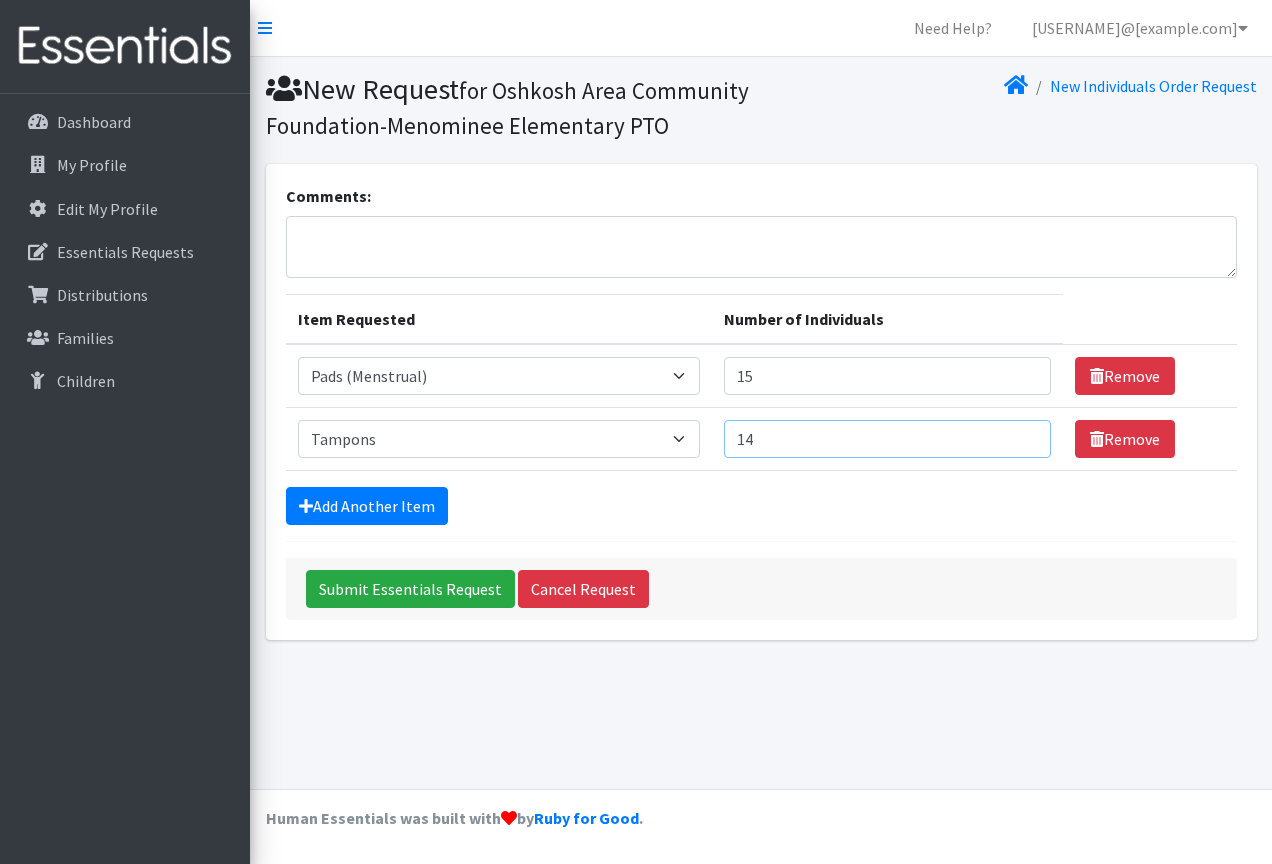 click on "14" at bounding box center [887, 439] 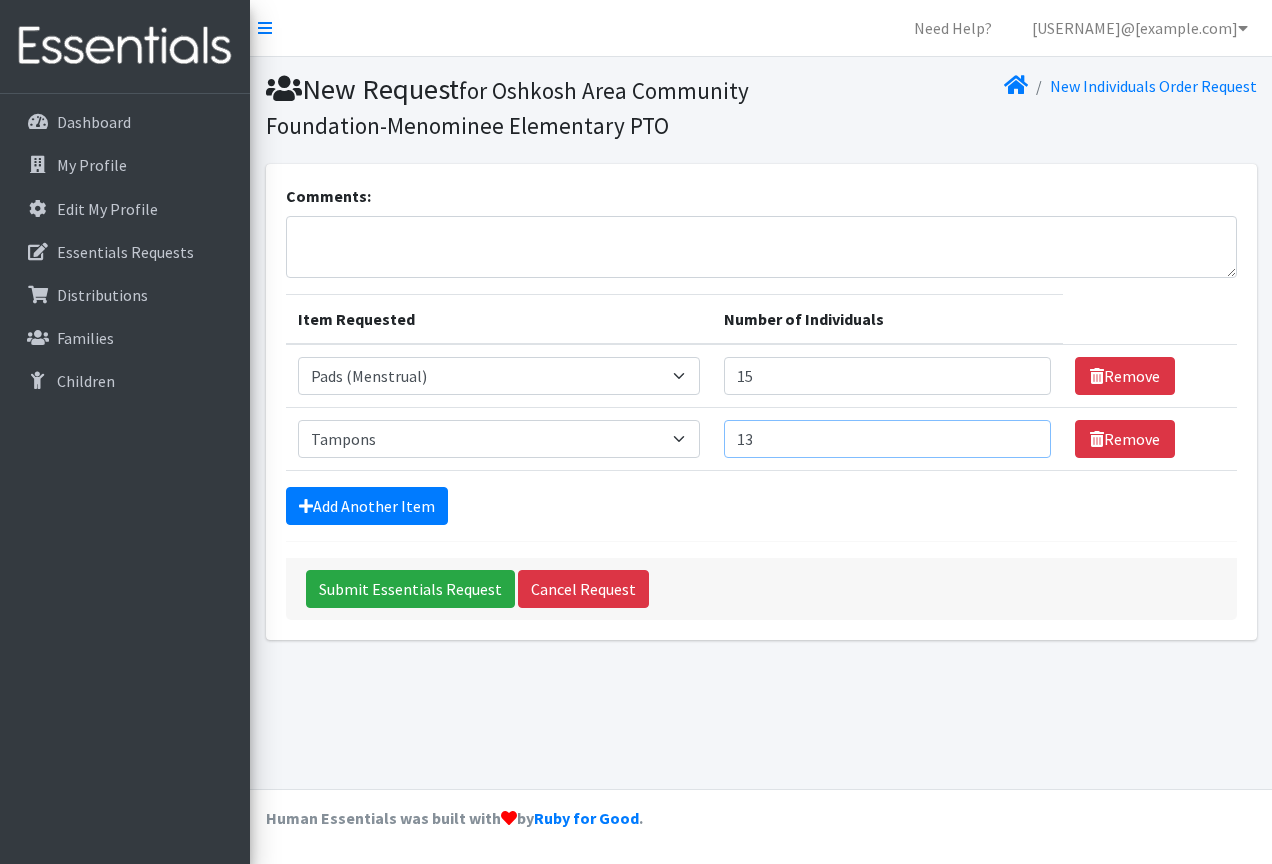 click on "13" at bounding box center (887, 439) 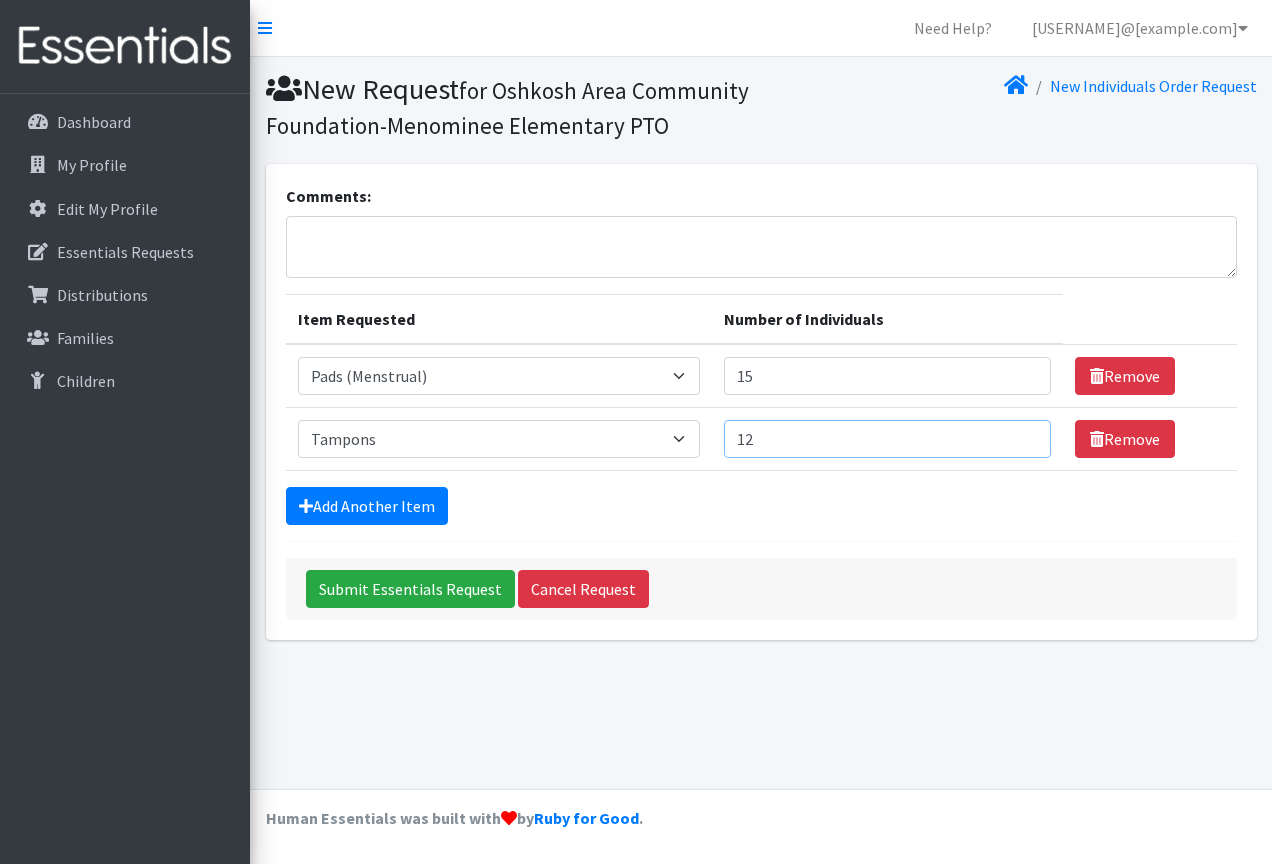 type on "12" 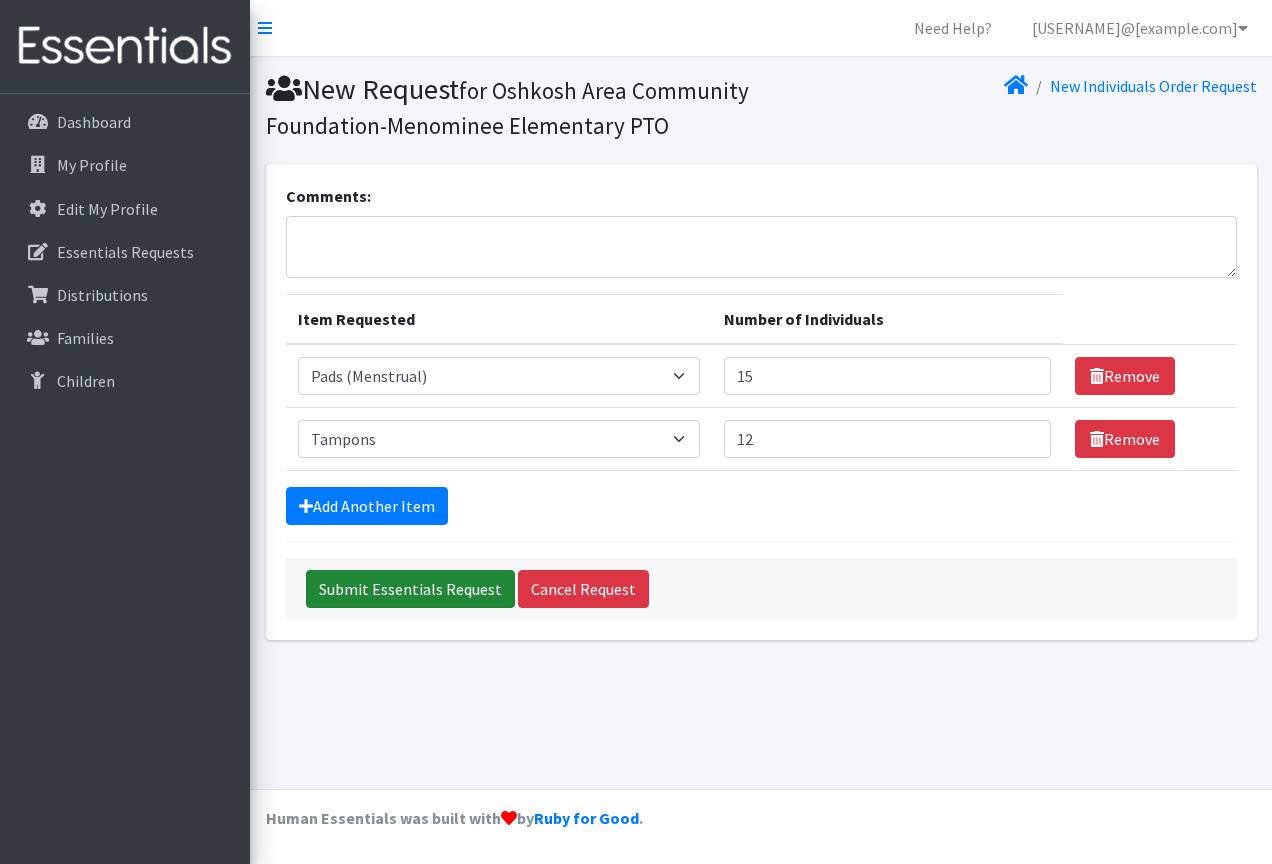 click on "Submit Essentials Request" at bounding box center [410, 589] 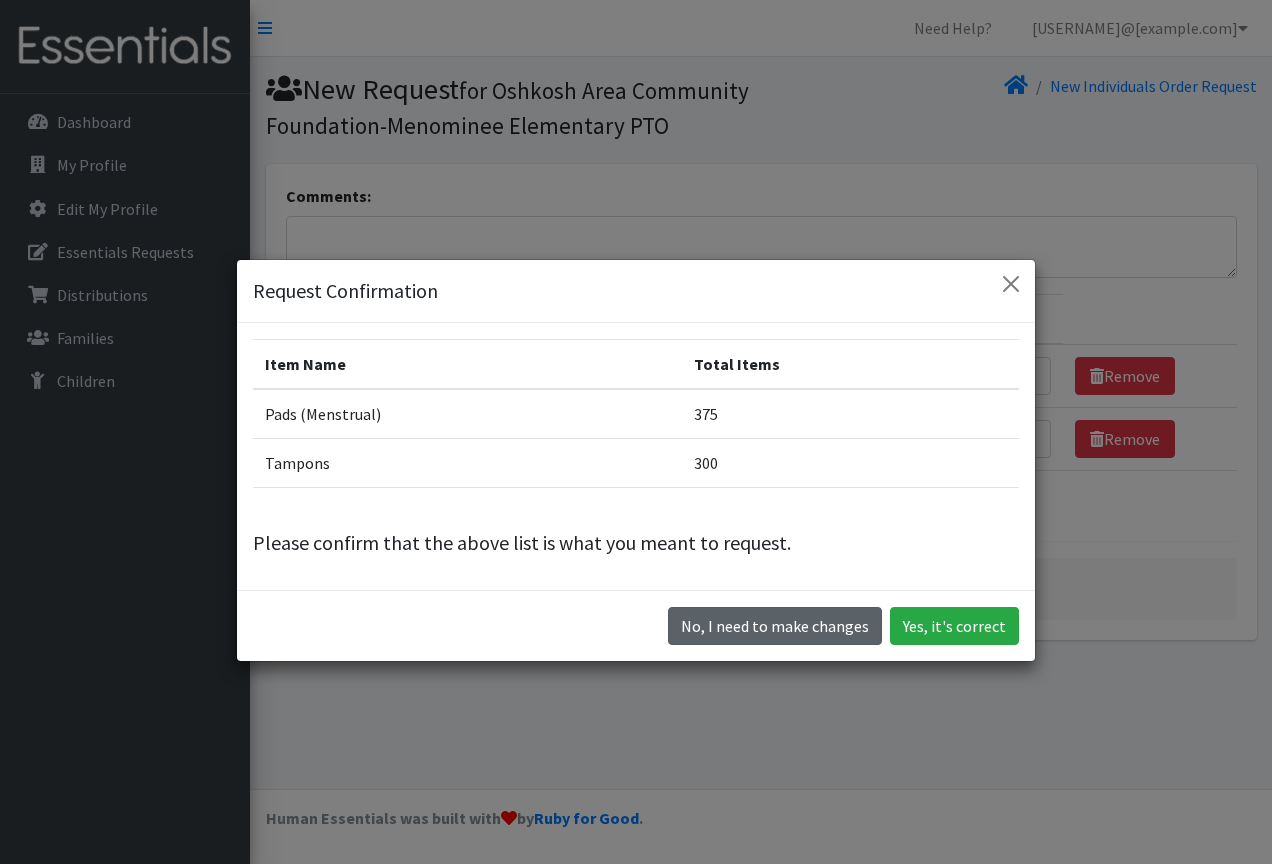 click on "No, I need to make changes" at bounding box center (775, 626) 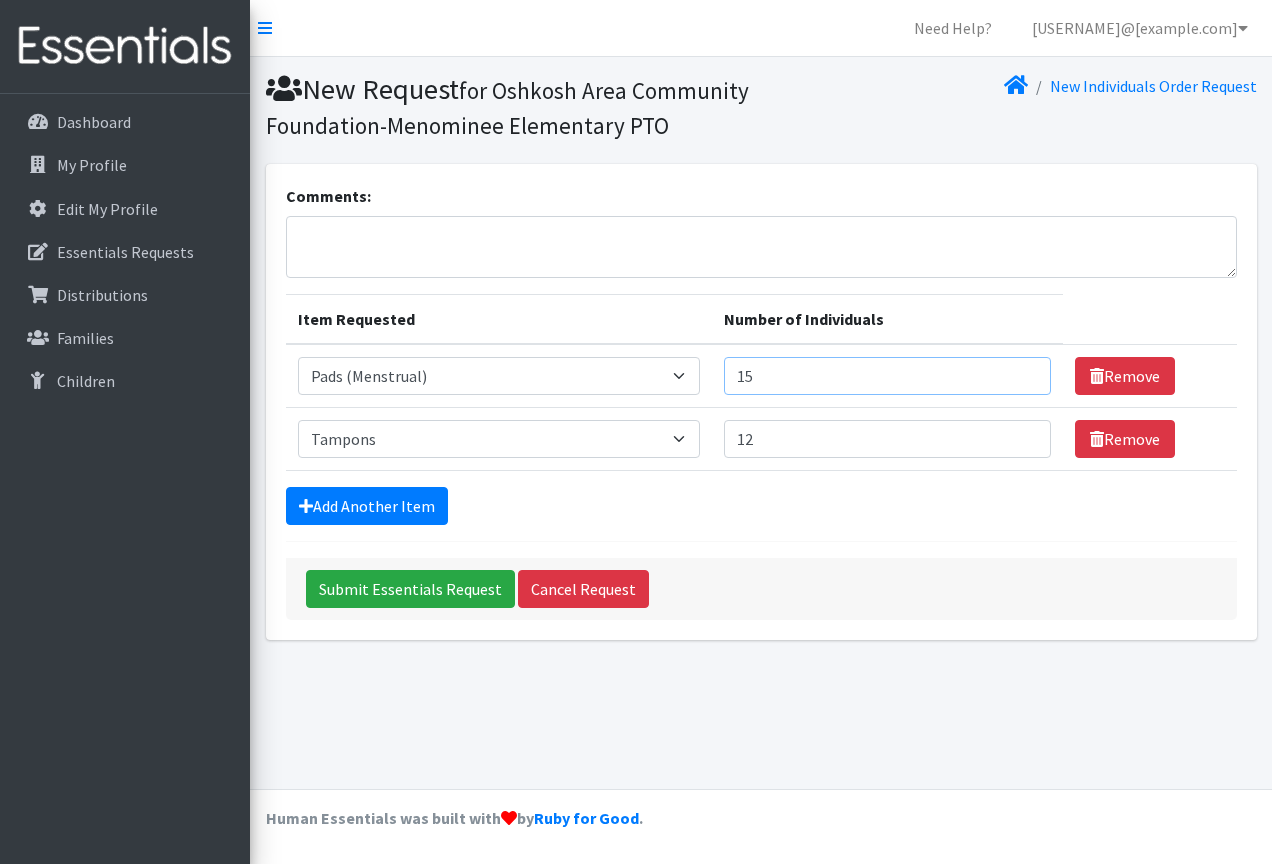 click on "15" at bounding box center [887, 376] 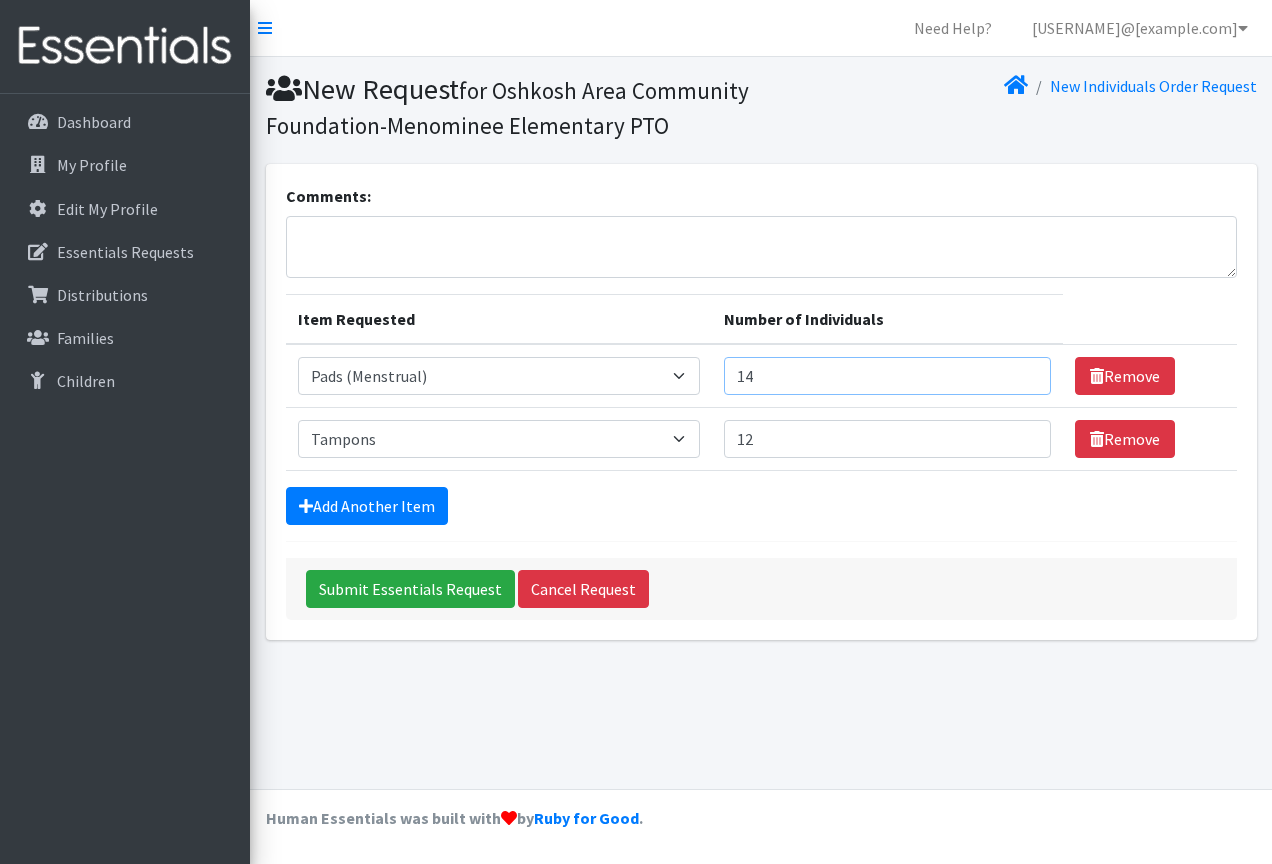 click on "14" at bounding box center [887, 376] 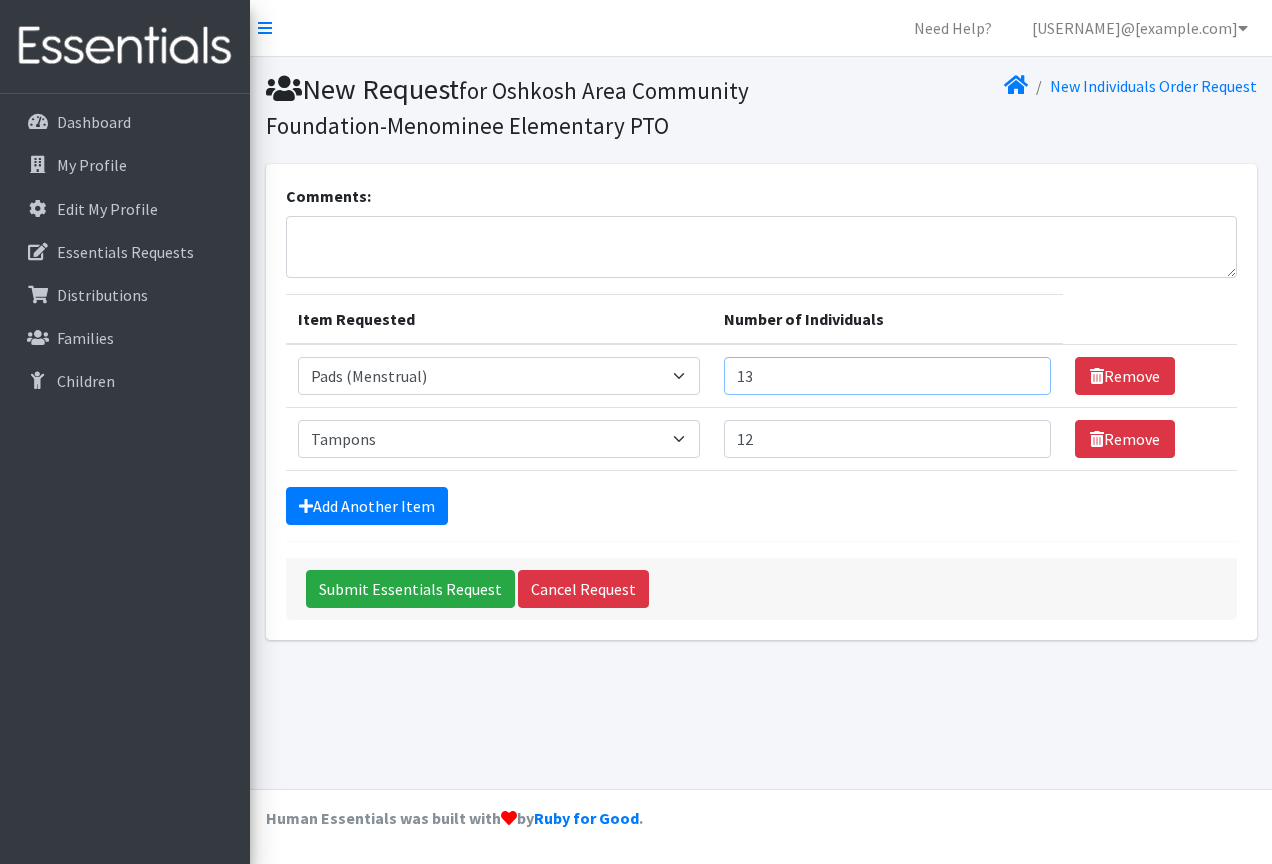 click on "13" at bounding box center (887, 376) 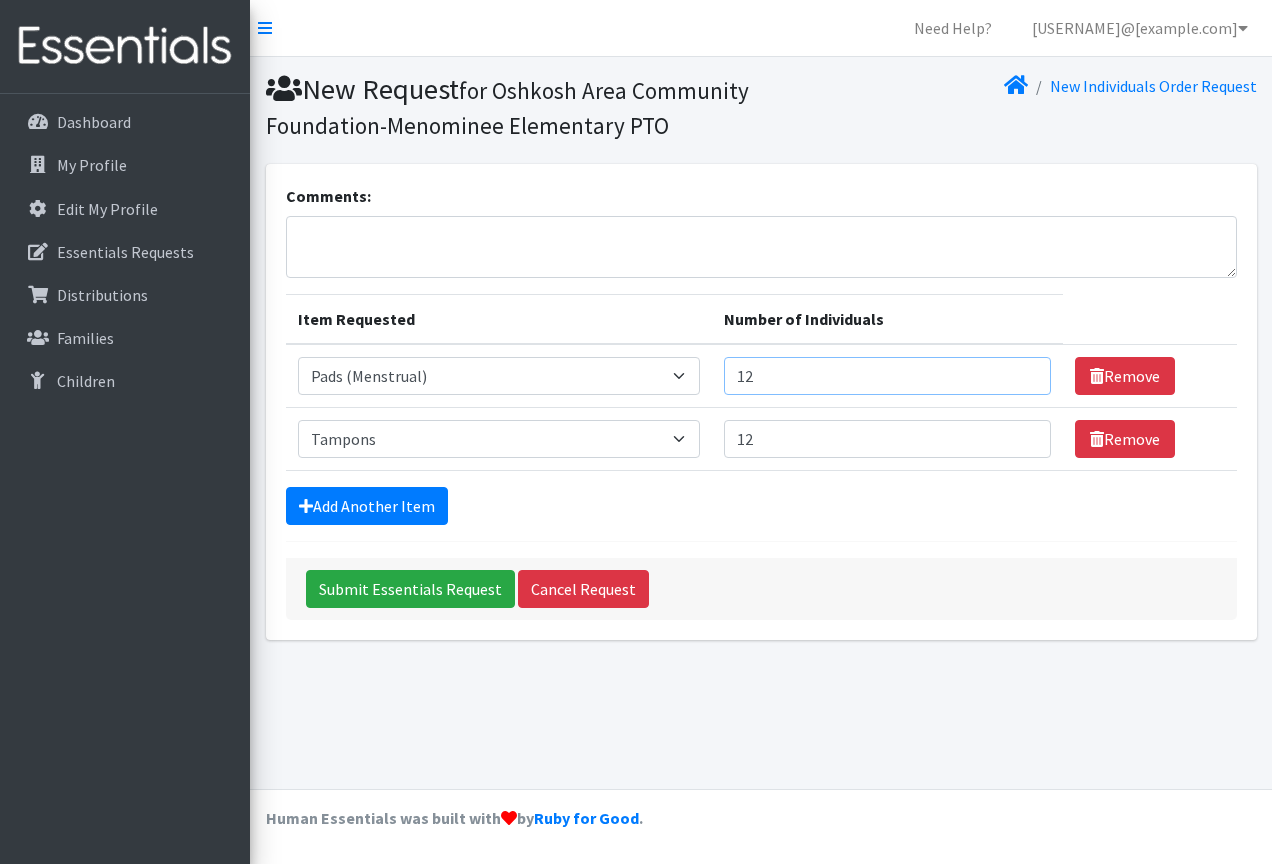 click on "12" at bounding box center [887, 376] 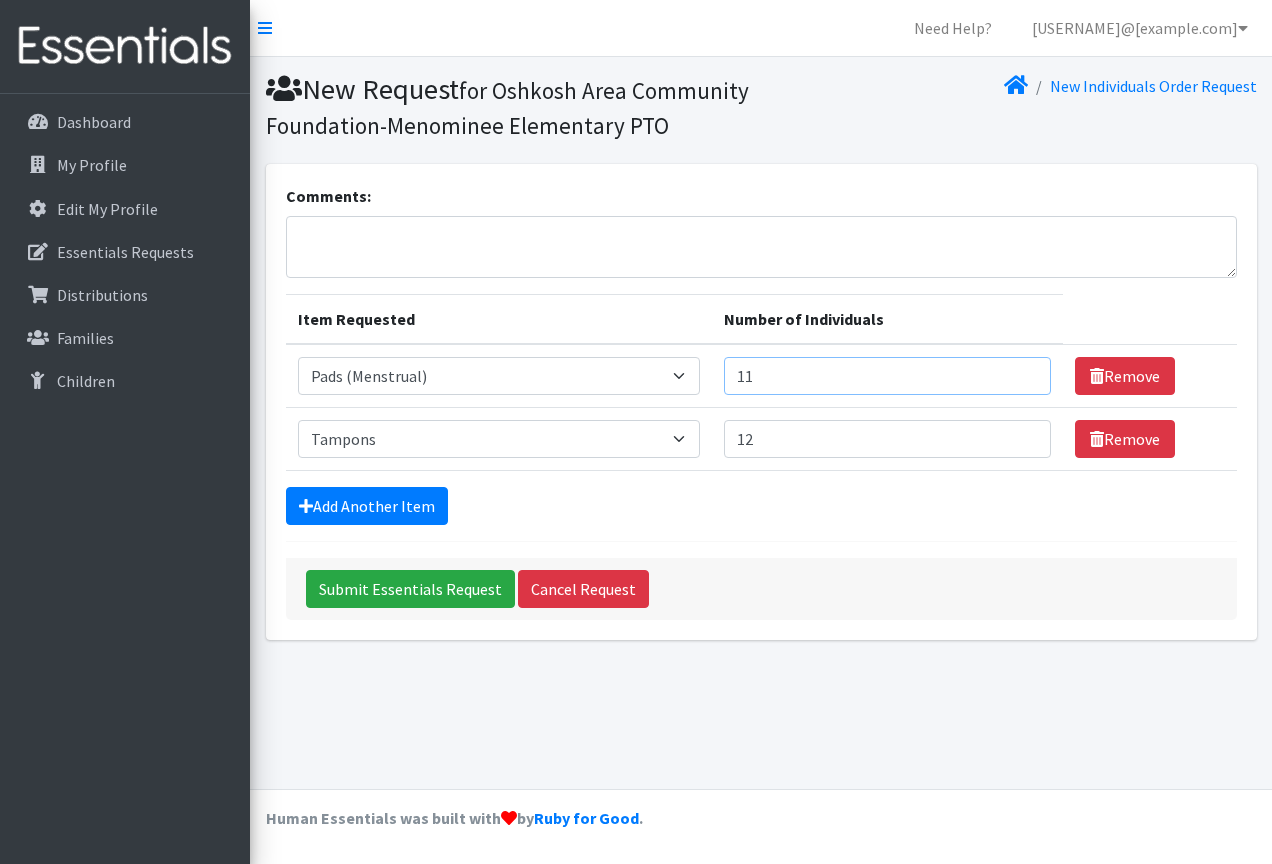 click on "11" at bounding box center (887, 376) 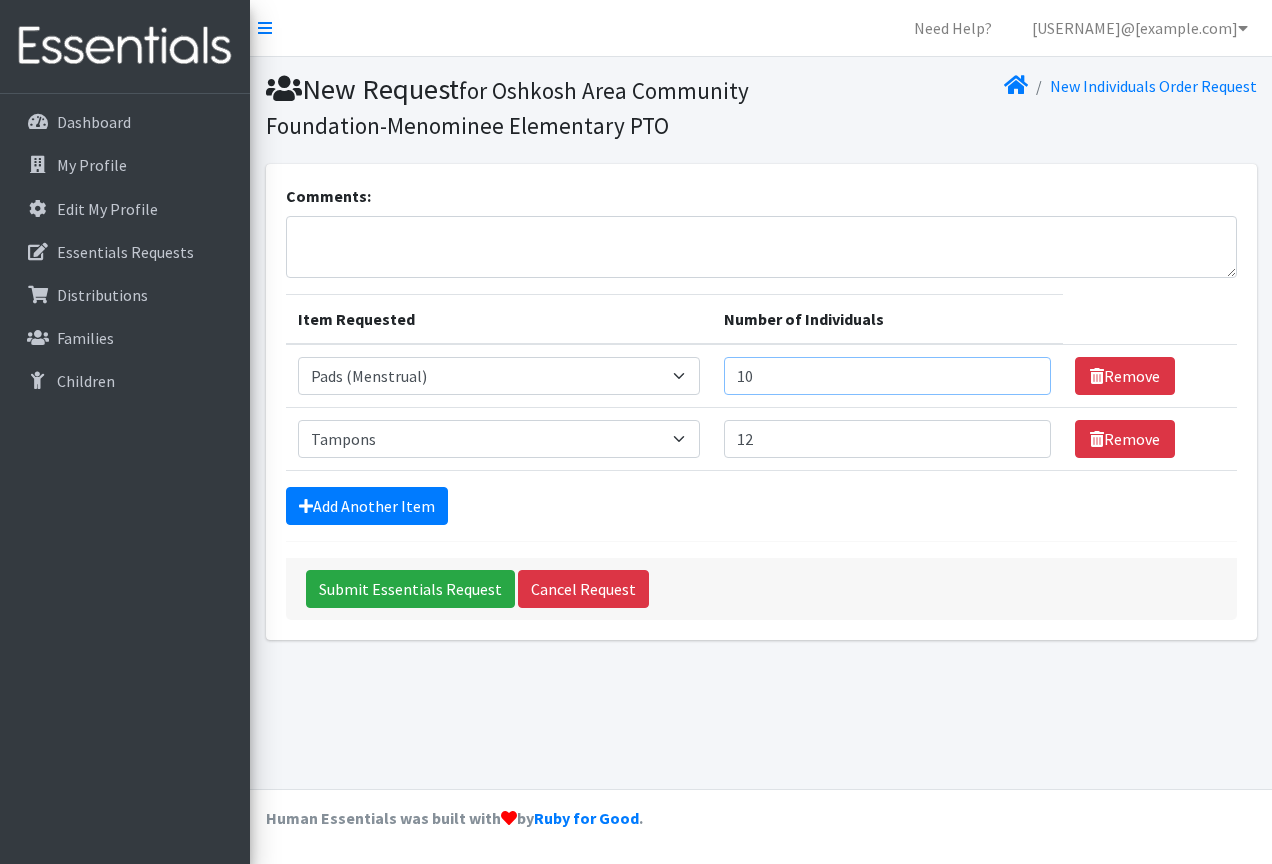 type on "10" 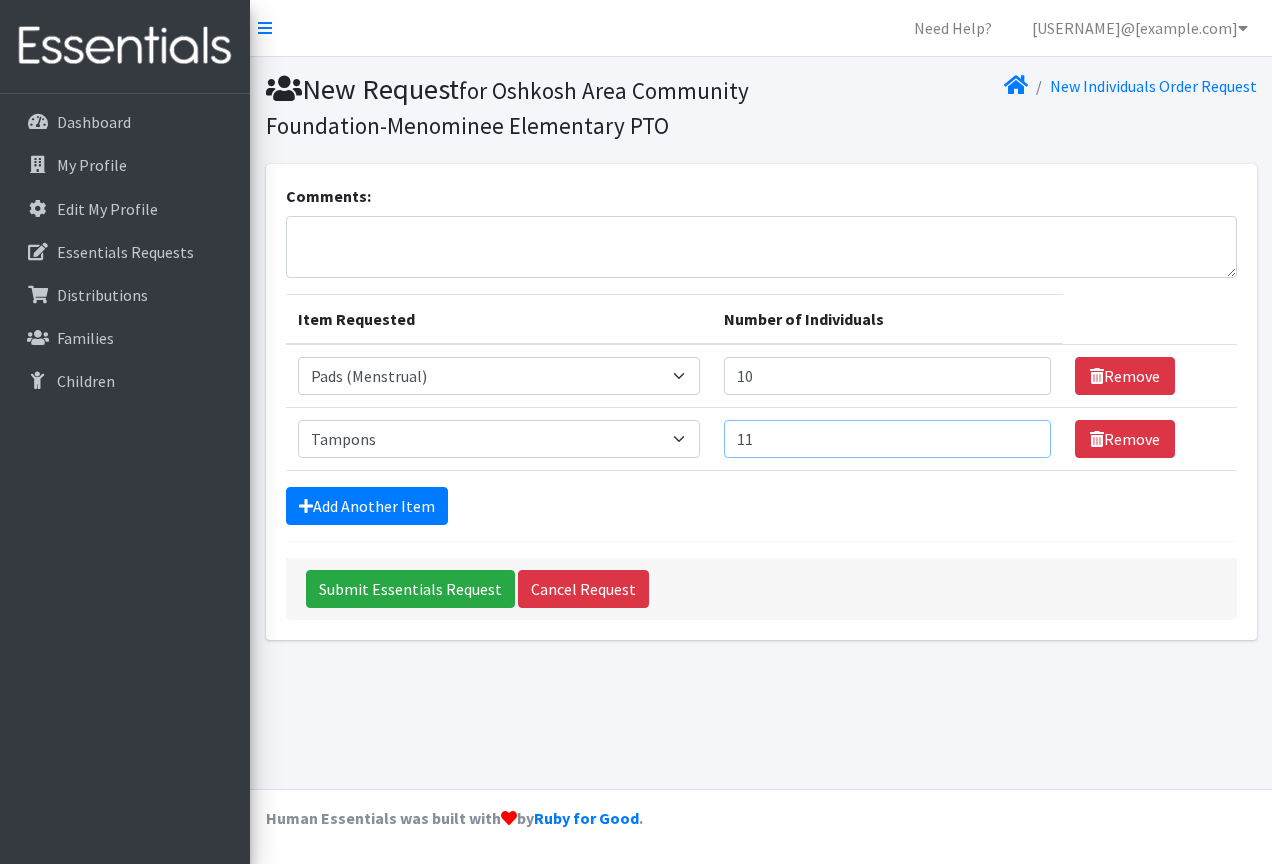 click on "11" at bounding box center (887, 439) 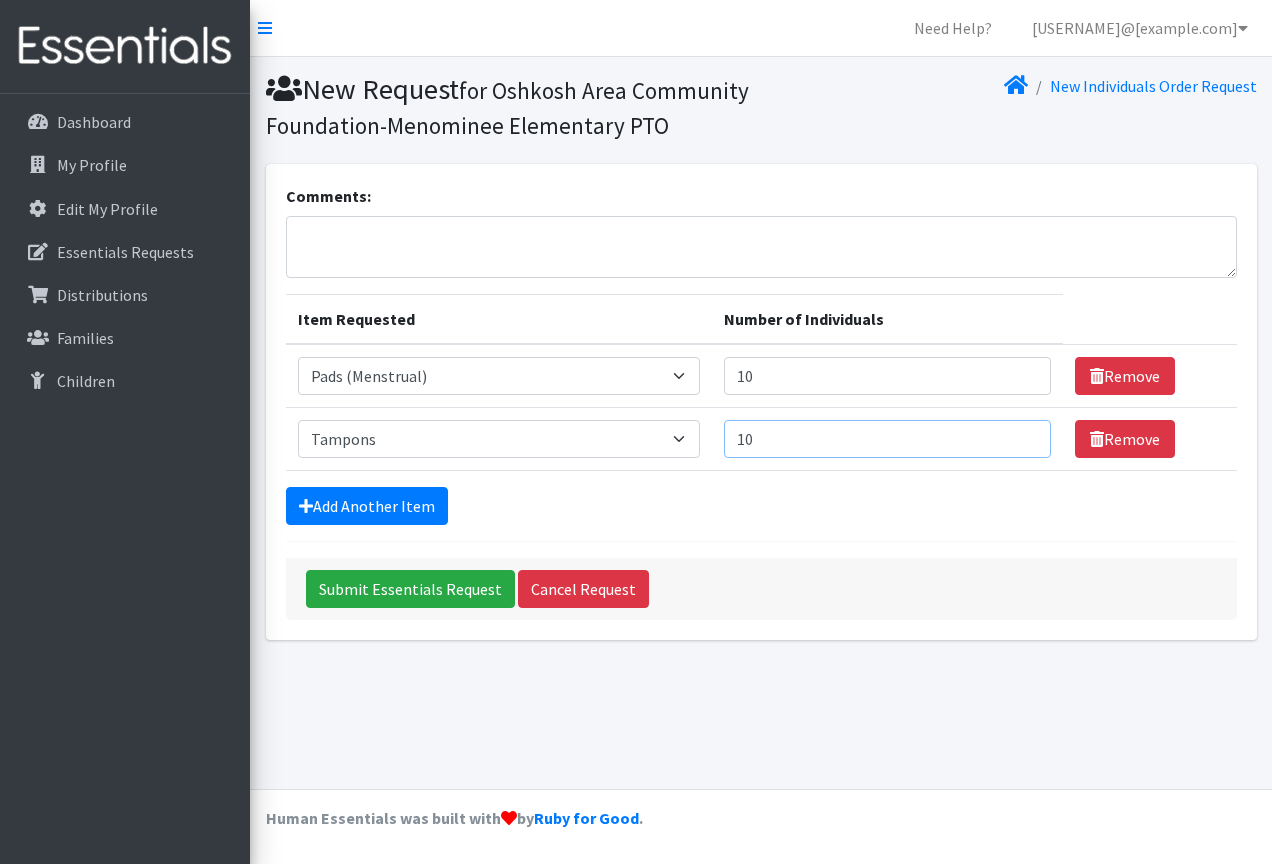 click on "10" at bounding box center (887, 439) 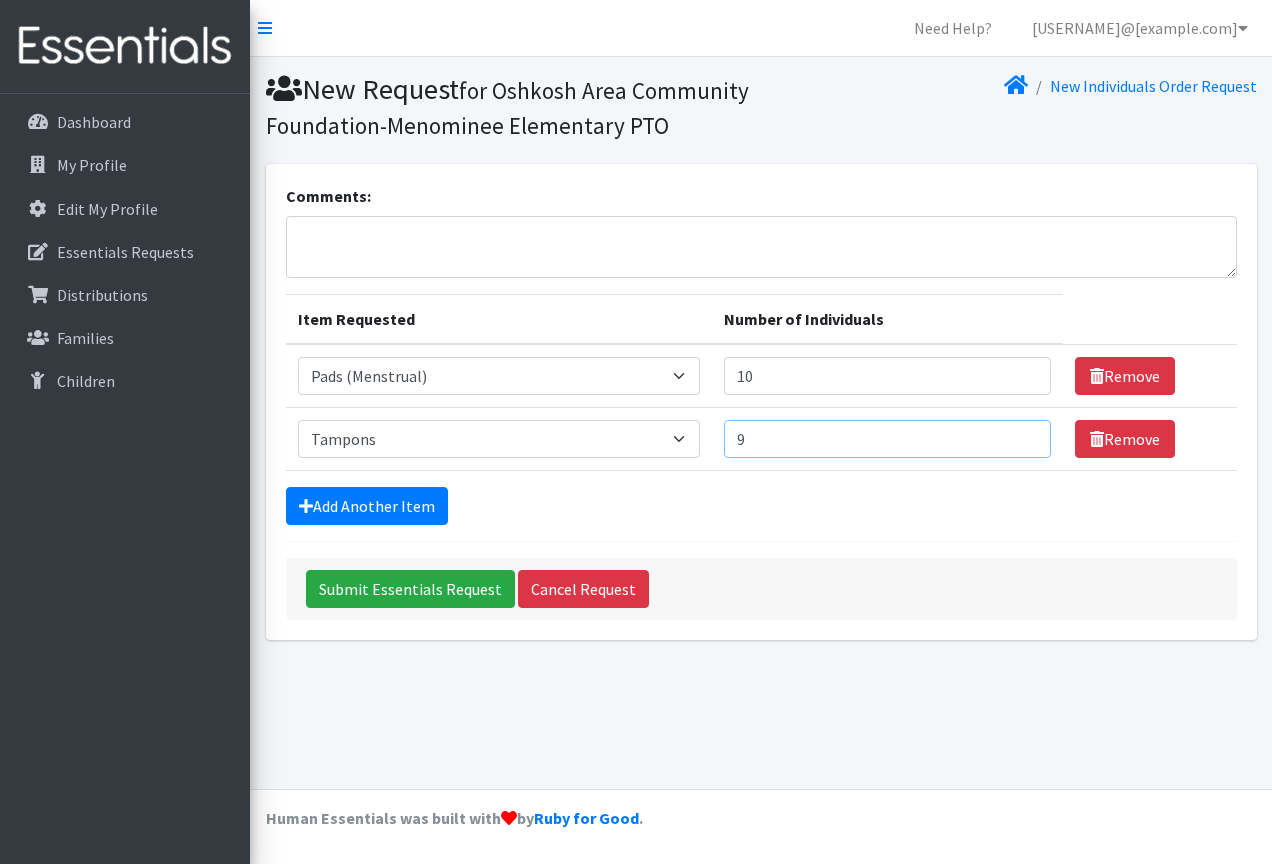 type on "9" 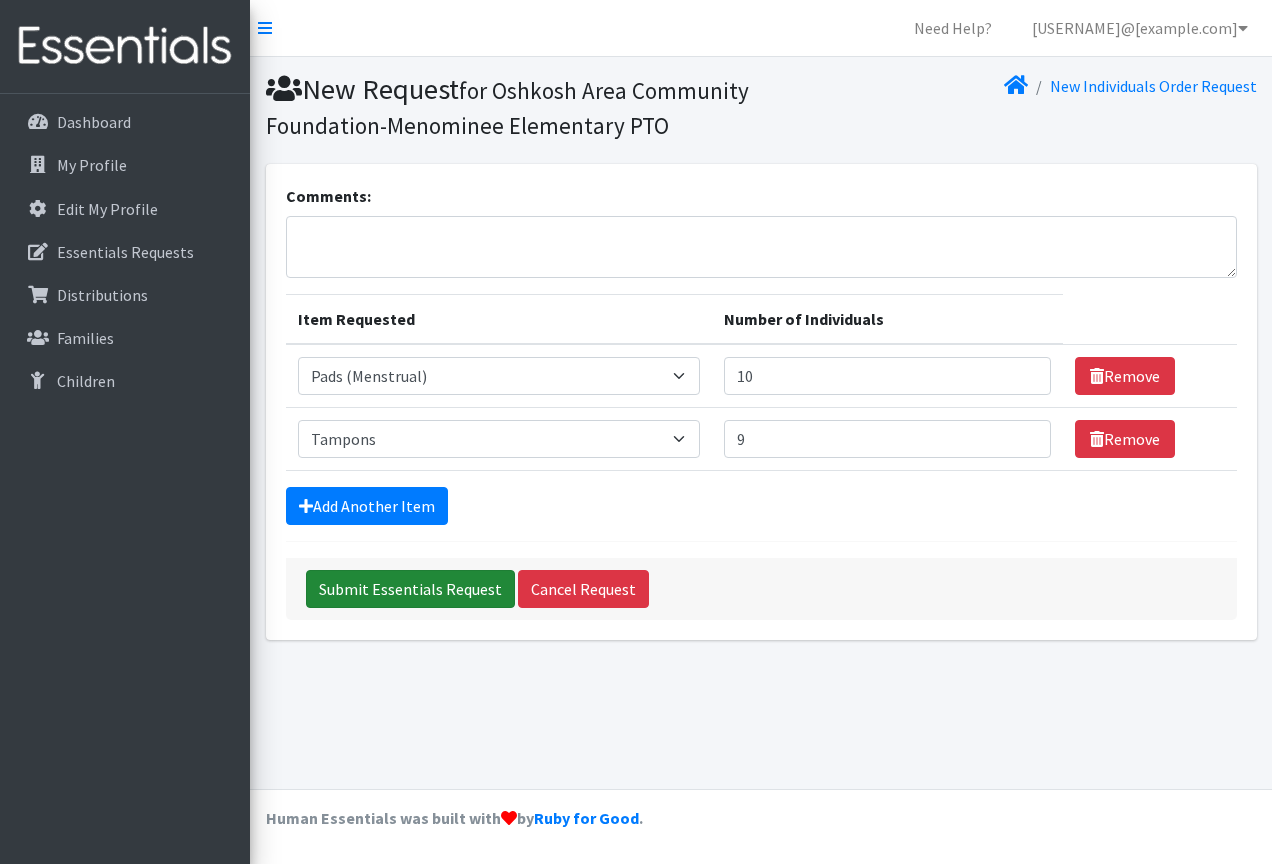 click on "Submit Essentials Request" at bounding box center [410, 589] 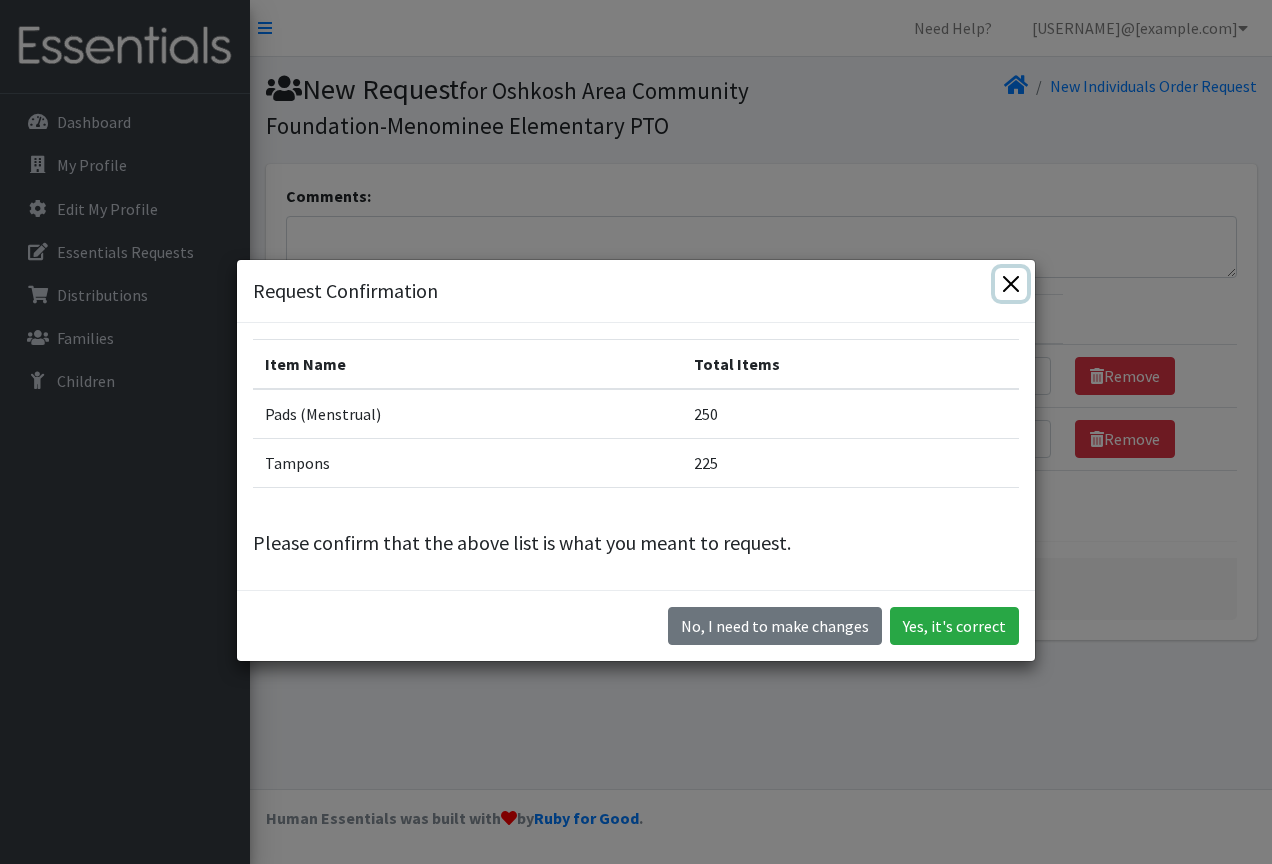 drag, startPoint x: 1002, startPoint y: 285, endPoint x: 789, endPoint y: 645, distance: 418.29297 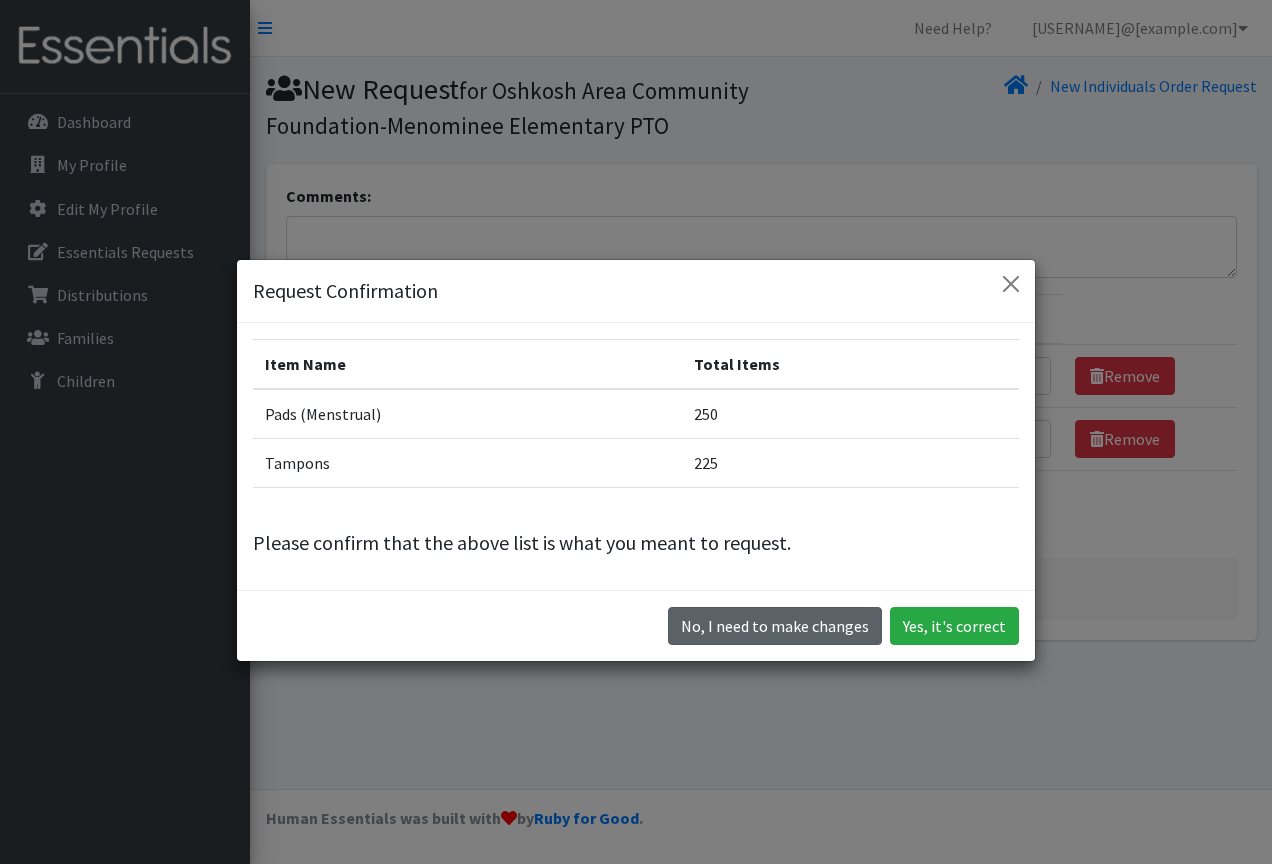 click on "No, I need to make changes" at bounding box center [775, 626] 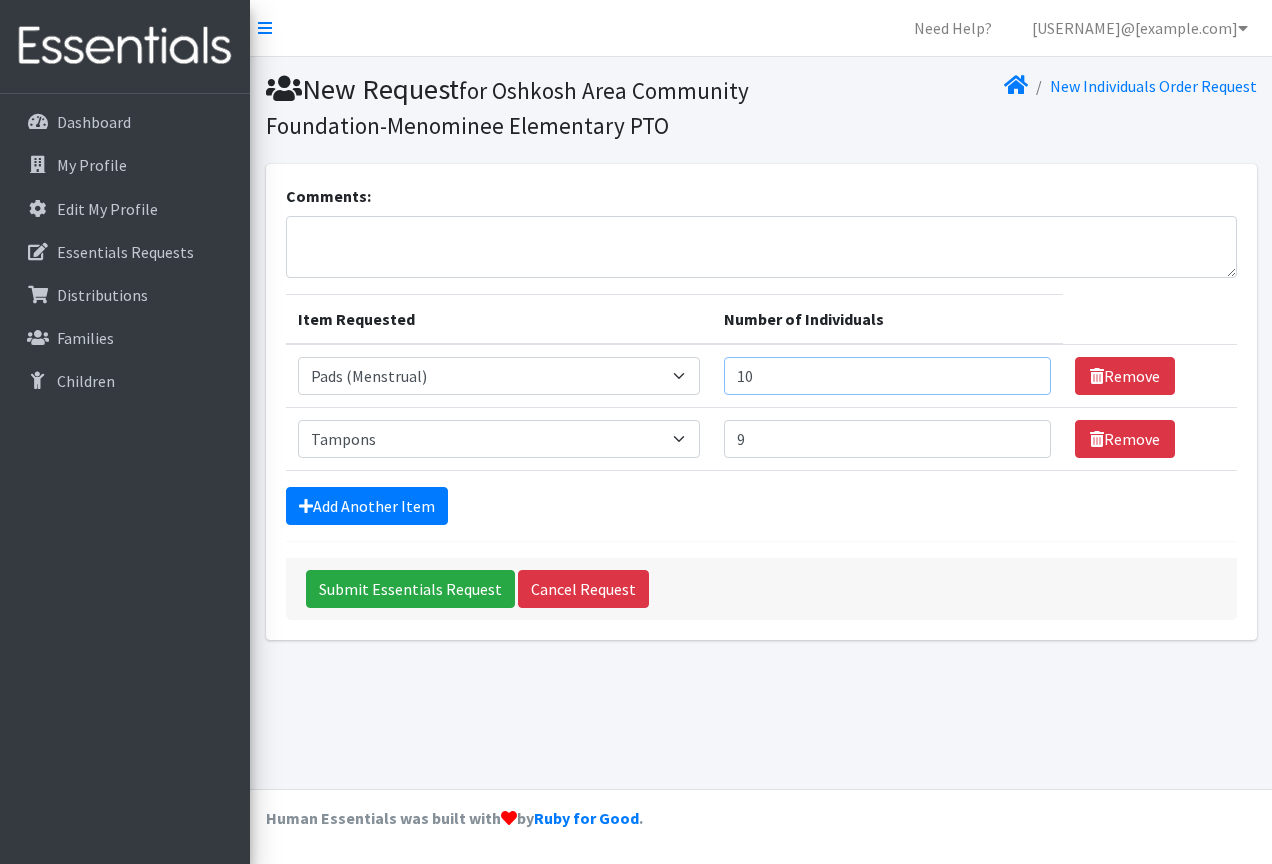 click on "10" at bounding box center (887, 376) 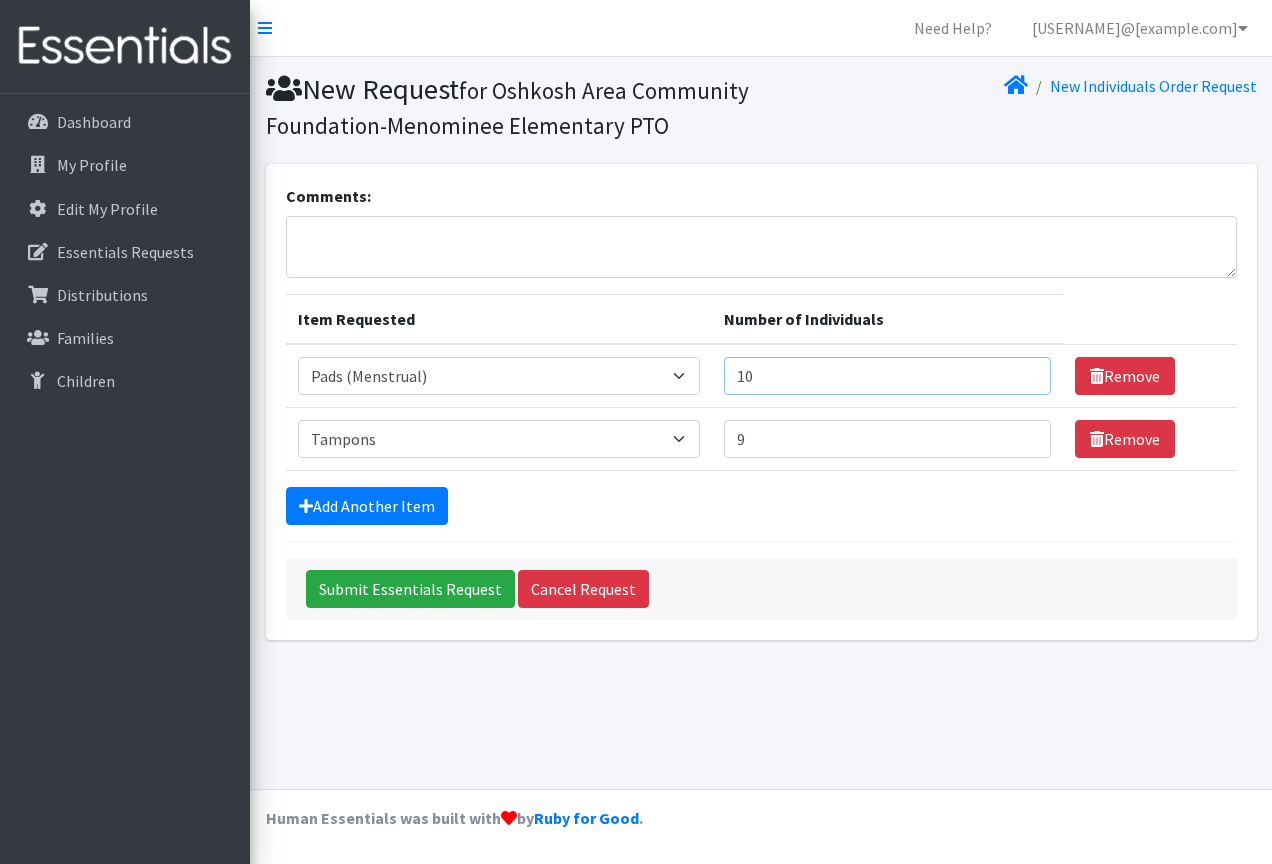 click on "10" at bounding box center (887, 376) 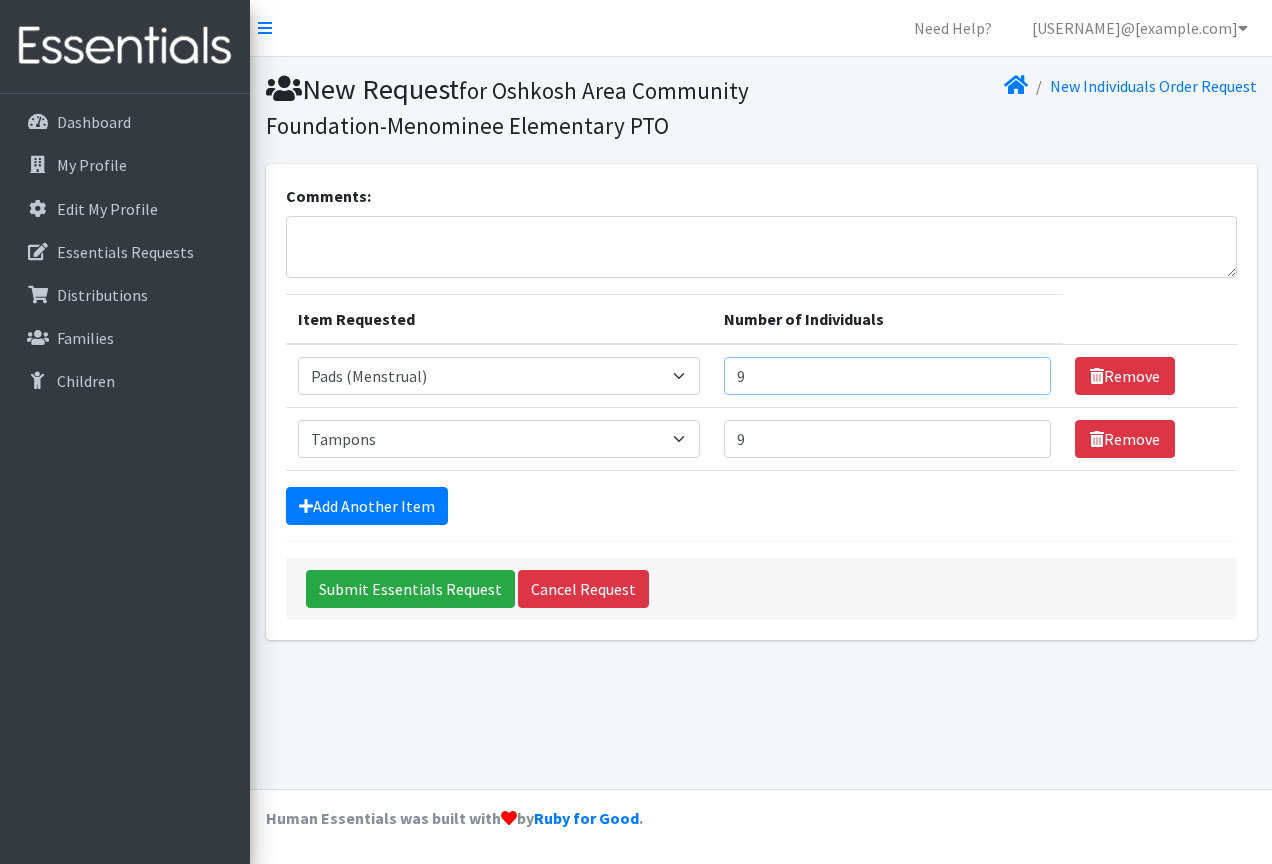 click on "9" at bounding box center [887, 376] 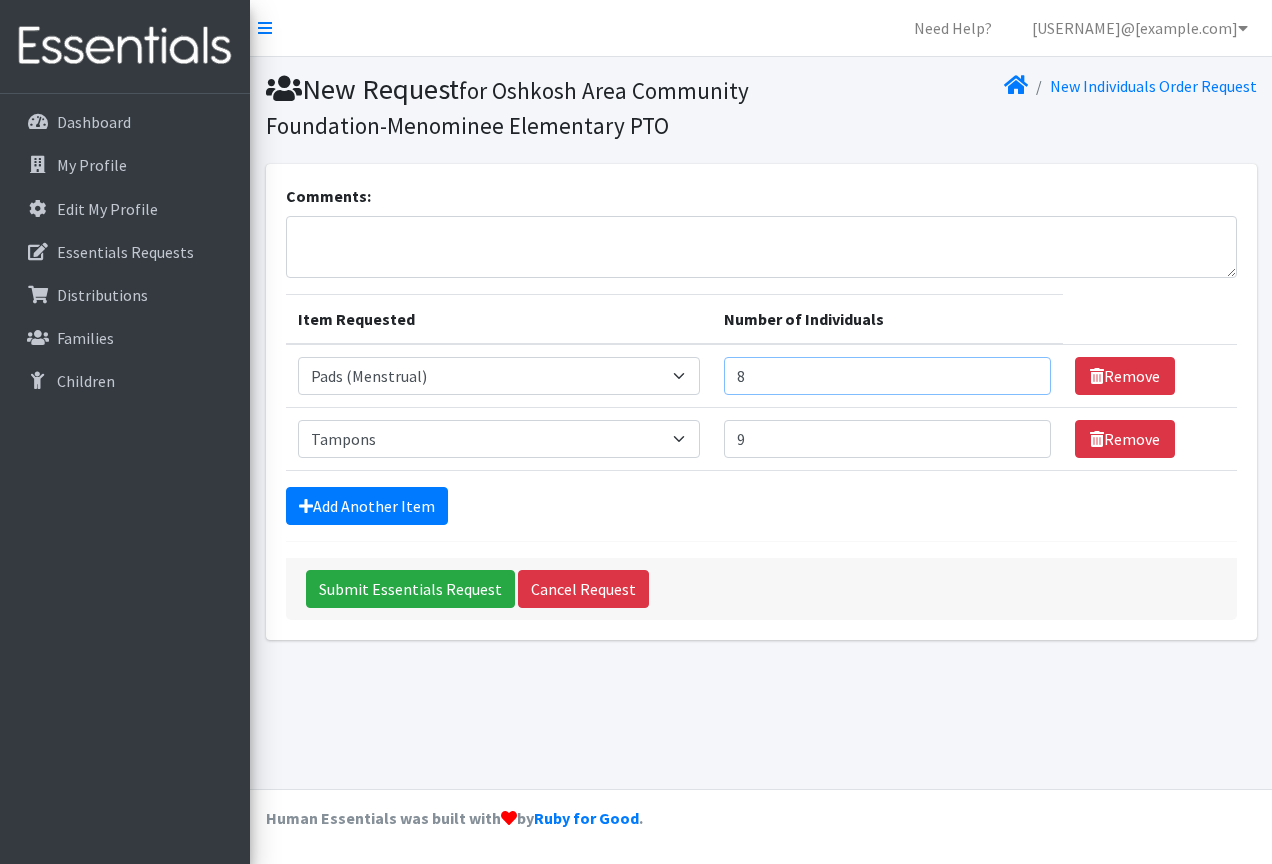 click on "8" at bounding box center [887, 376] 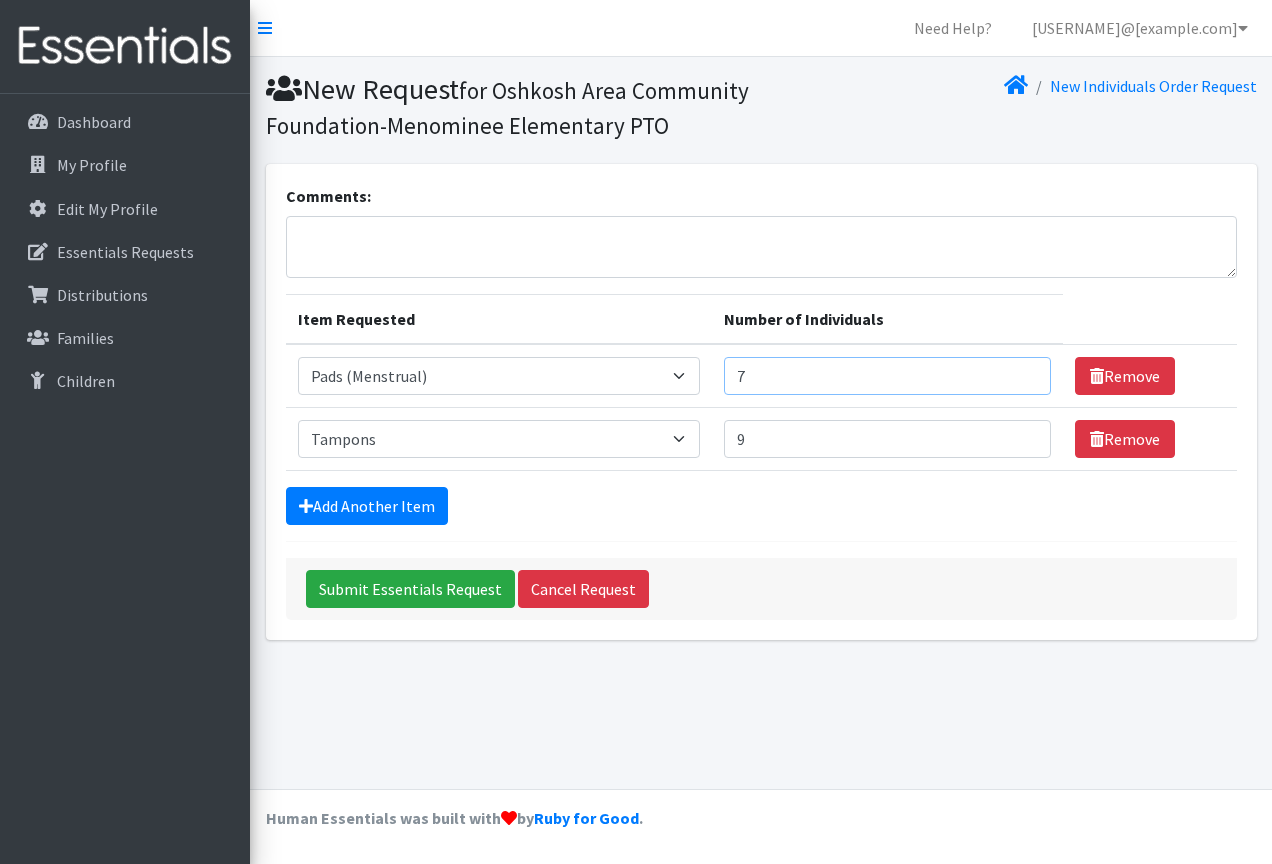 type on "7" 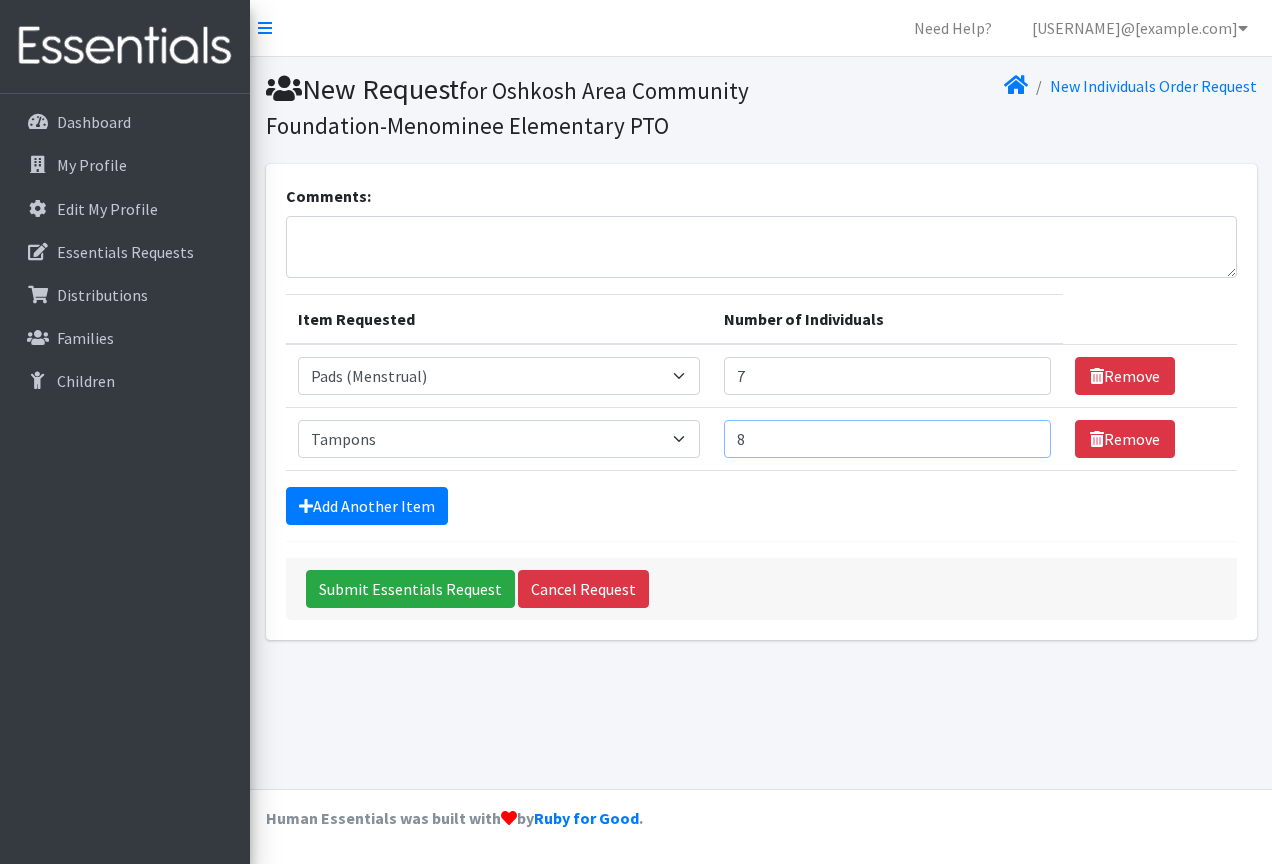 click on "8" at bounding box center (887, 439) 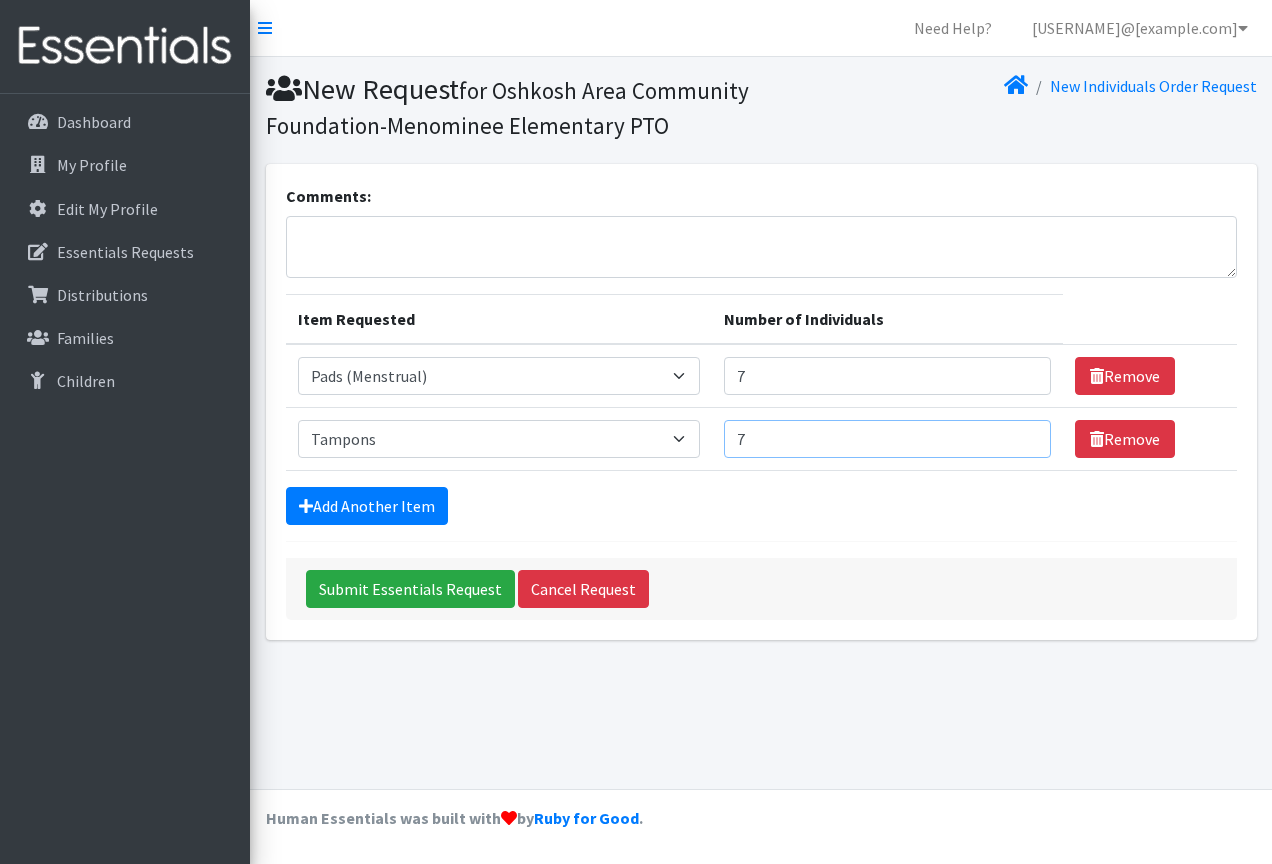 click on "7" at bounding box center [887, 439] 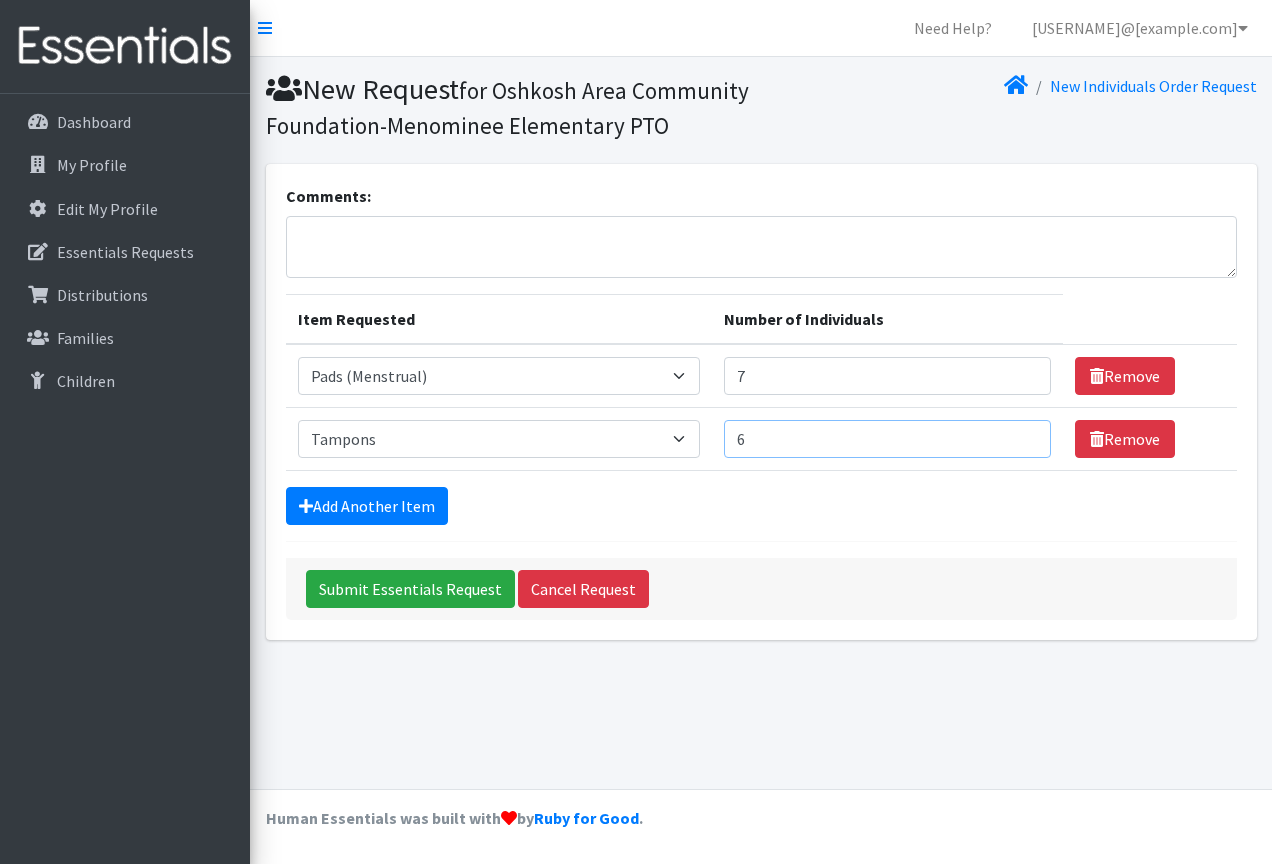 type on "6" 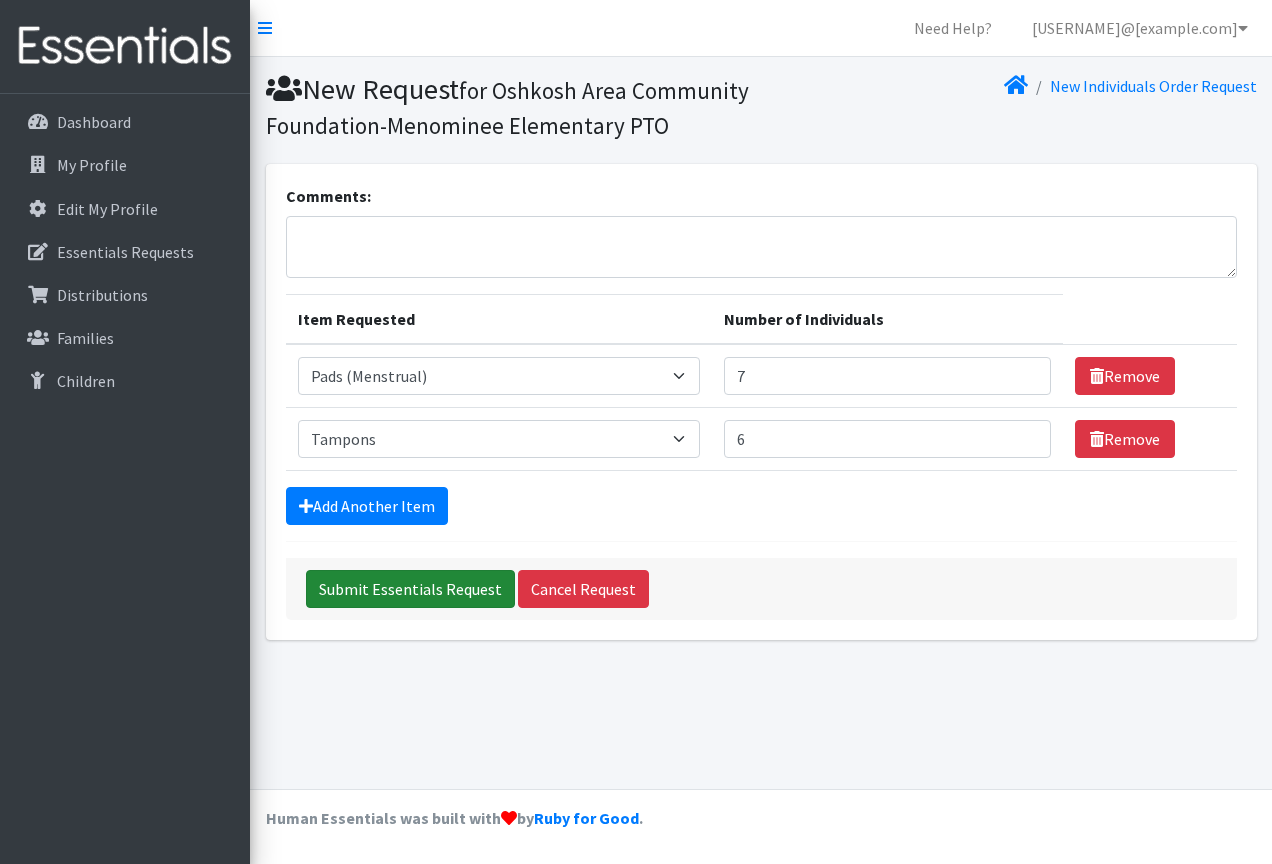 click on "Submit Essentials Request" at bounding box center [410, 589] 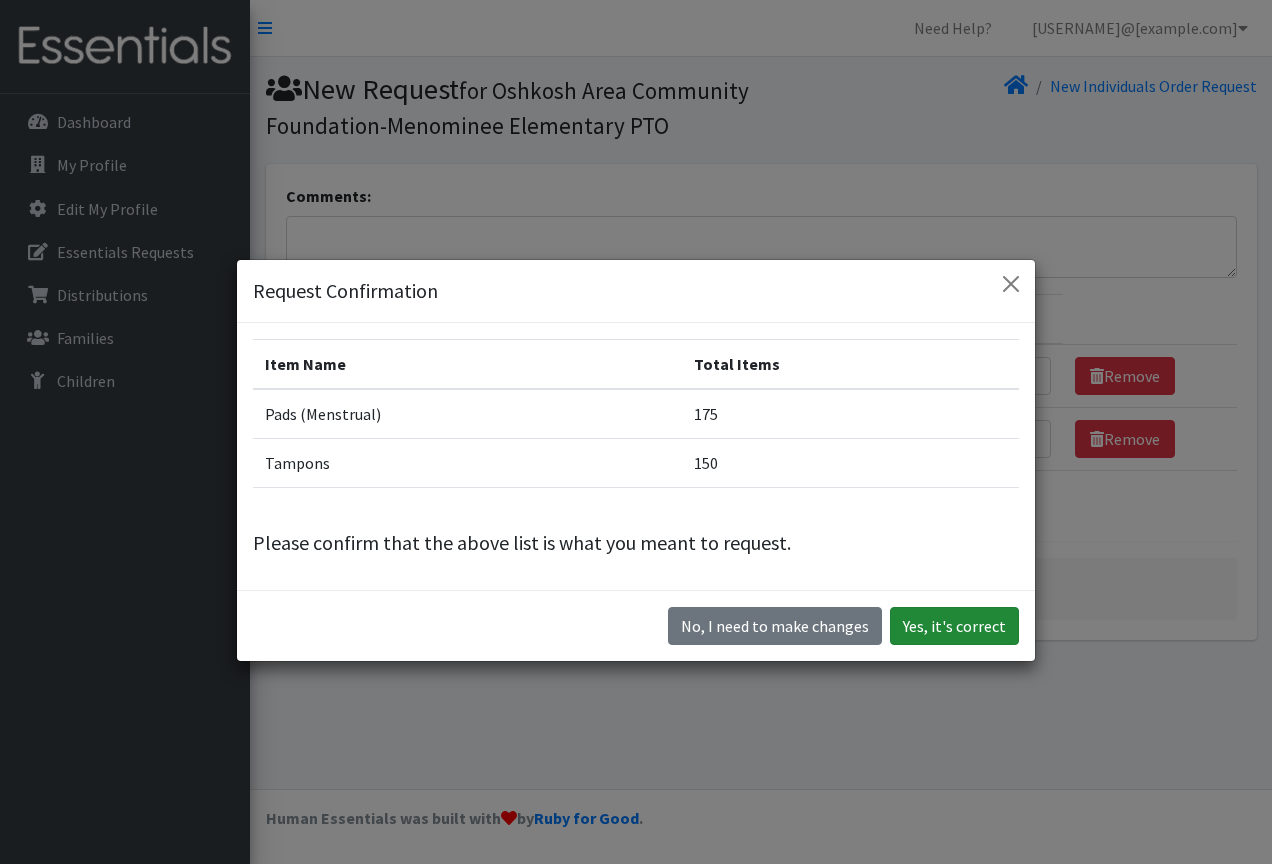 click on "Yes, it's correct" at bounding box center [954, 626] 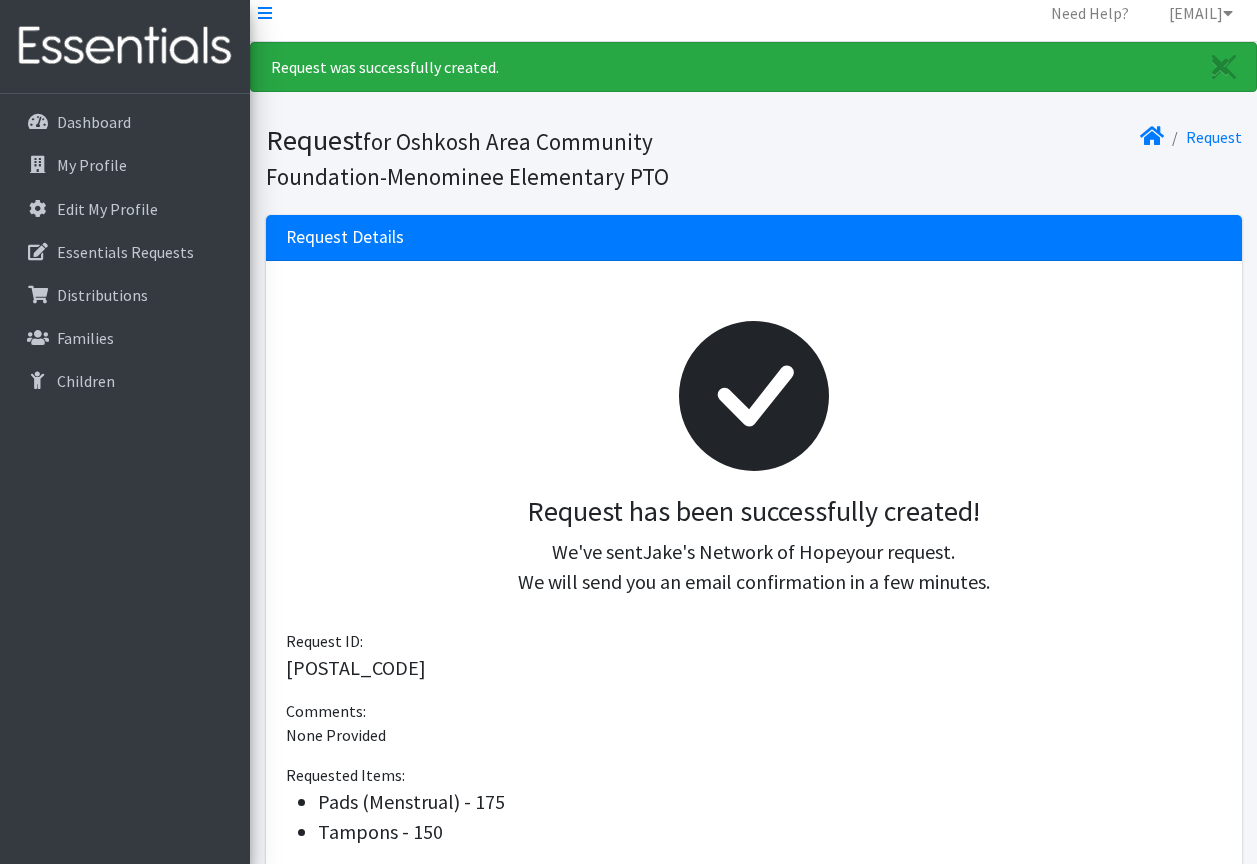 scroll, scrollTop: 0, scrollLeft: 0, axis: both 